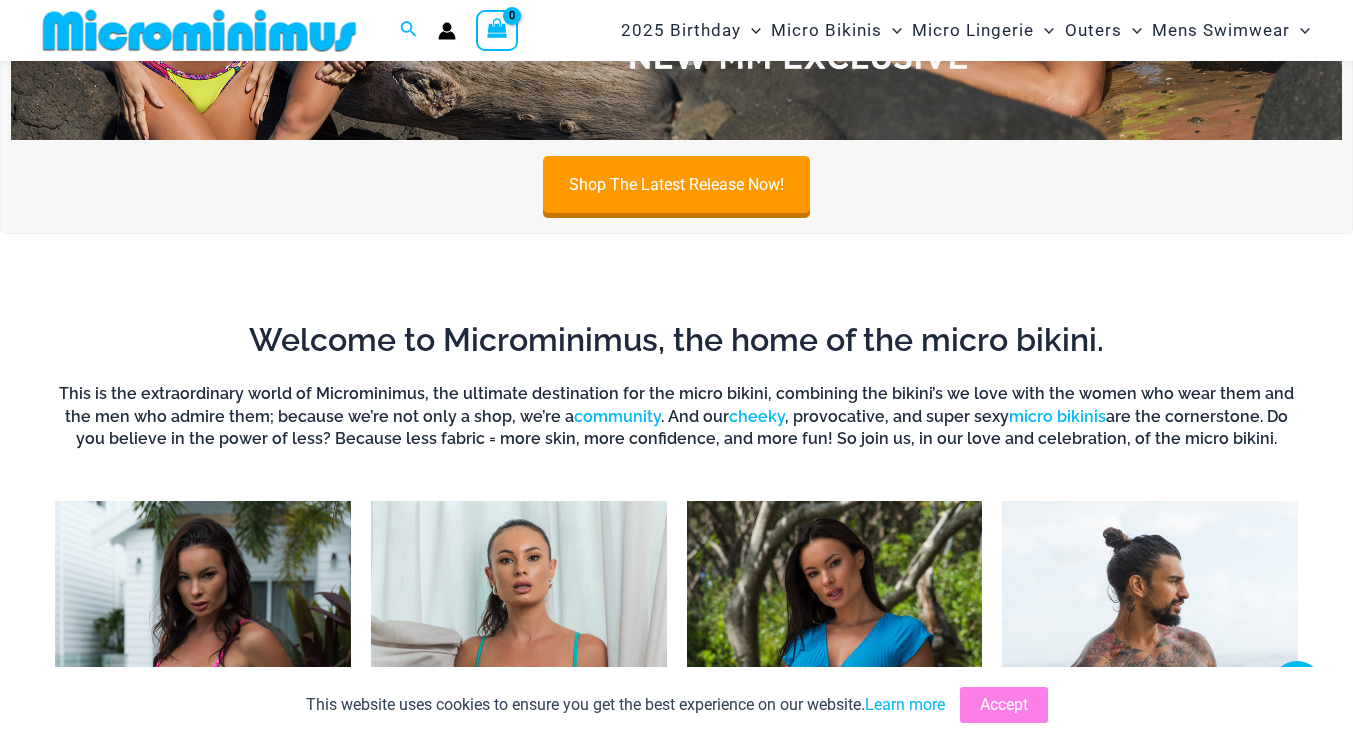 scroll, scrollTop: 484, scrollLeft: 0, axis: vertical 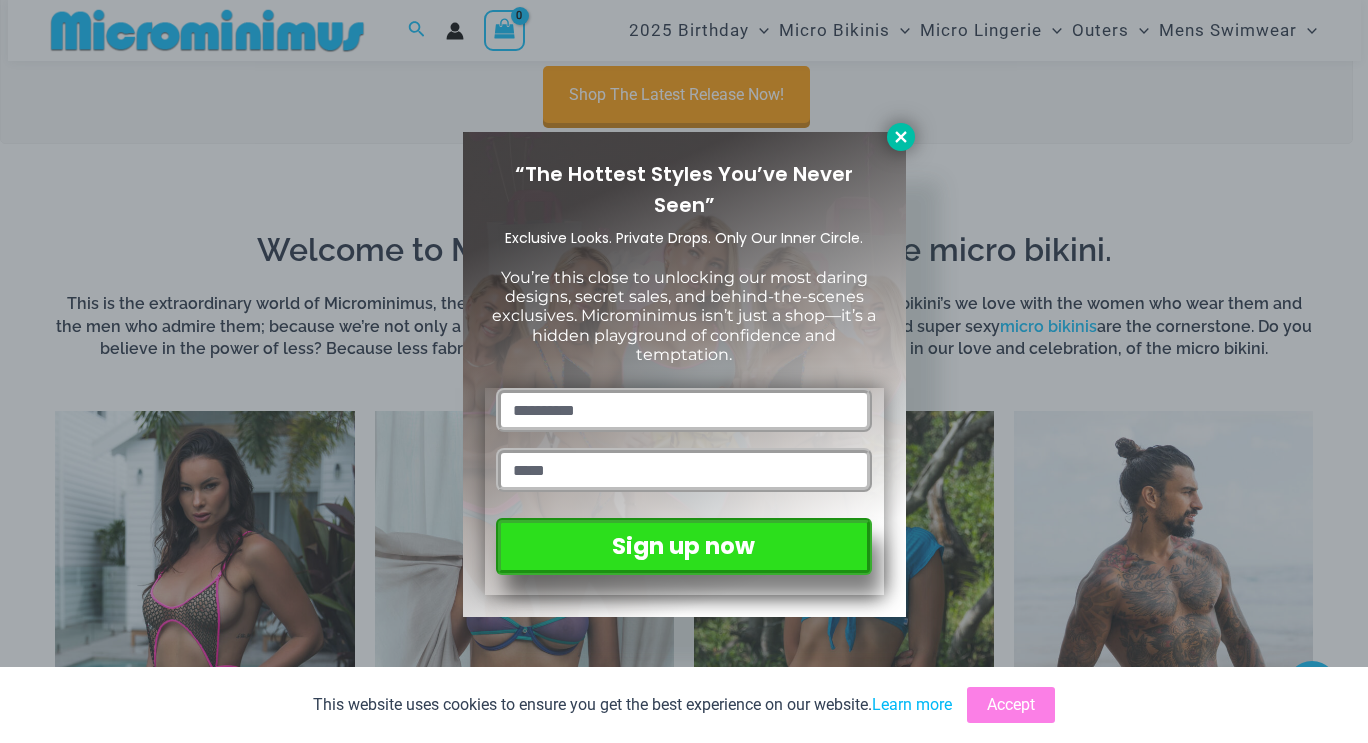 click 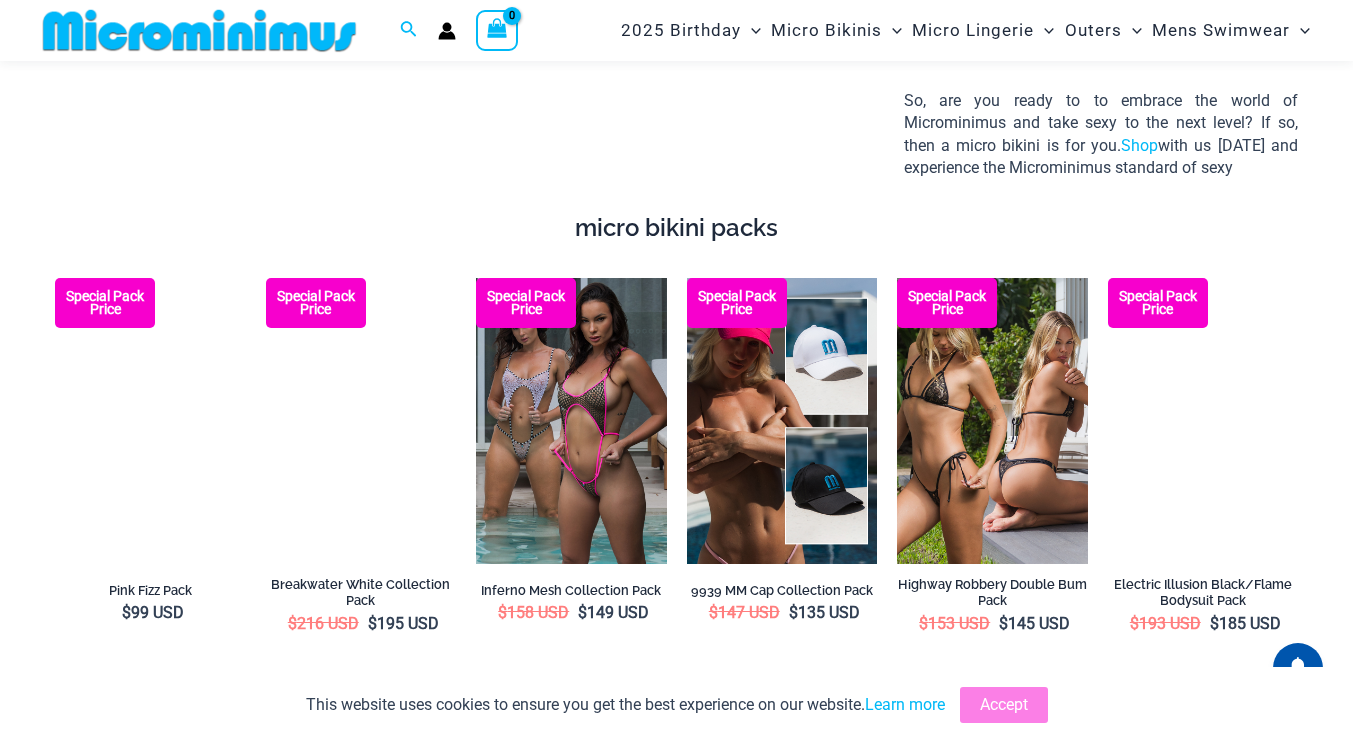 scroll, scrollTop: 2384, scrollLeft: 0, axis: vertical 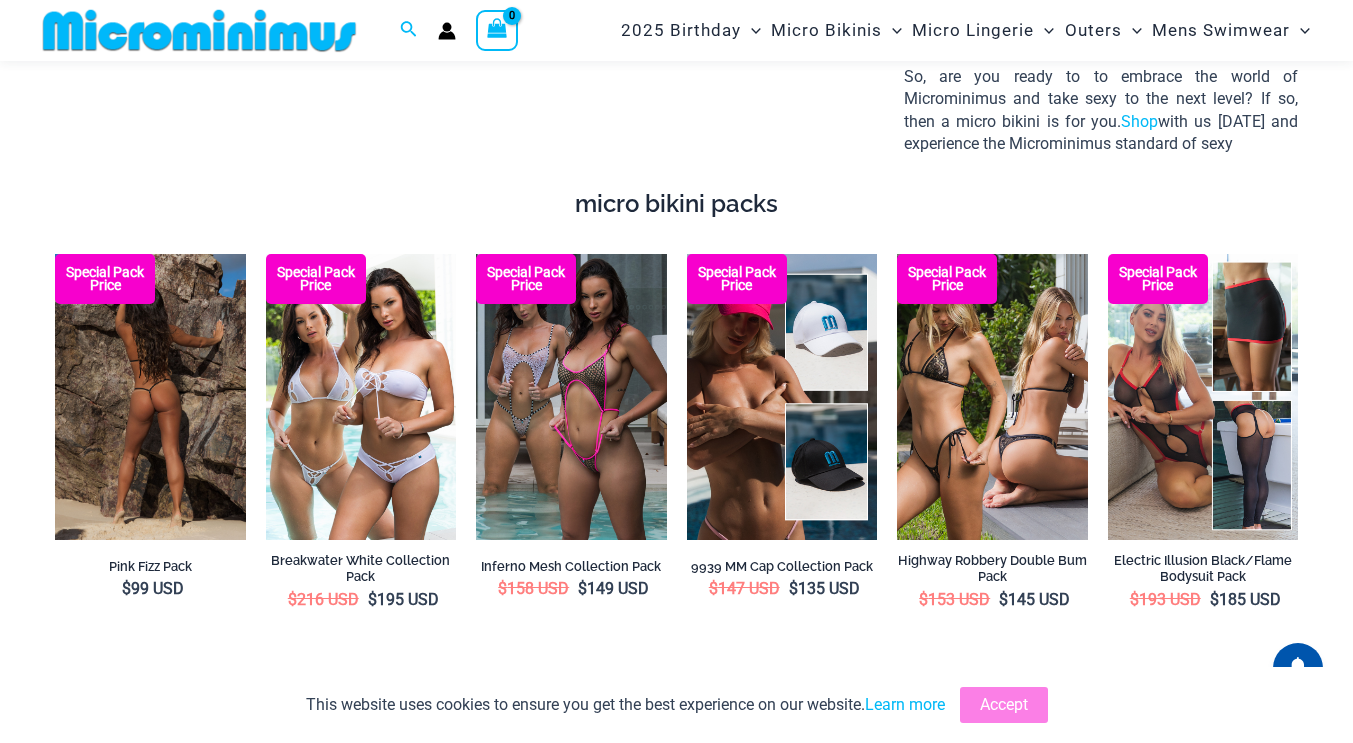 click at bounding box center [150, 397] 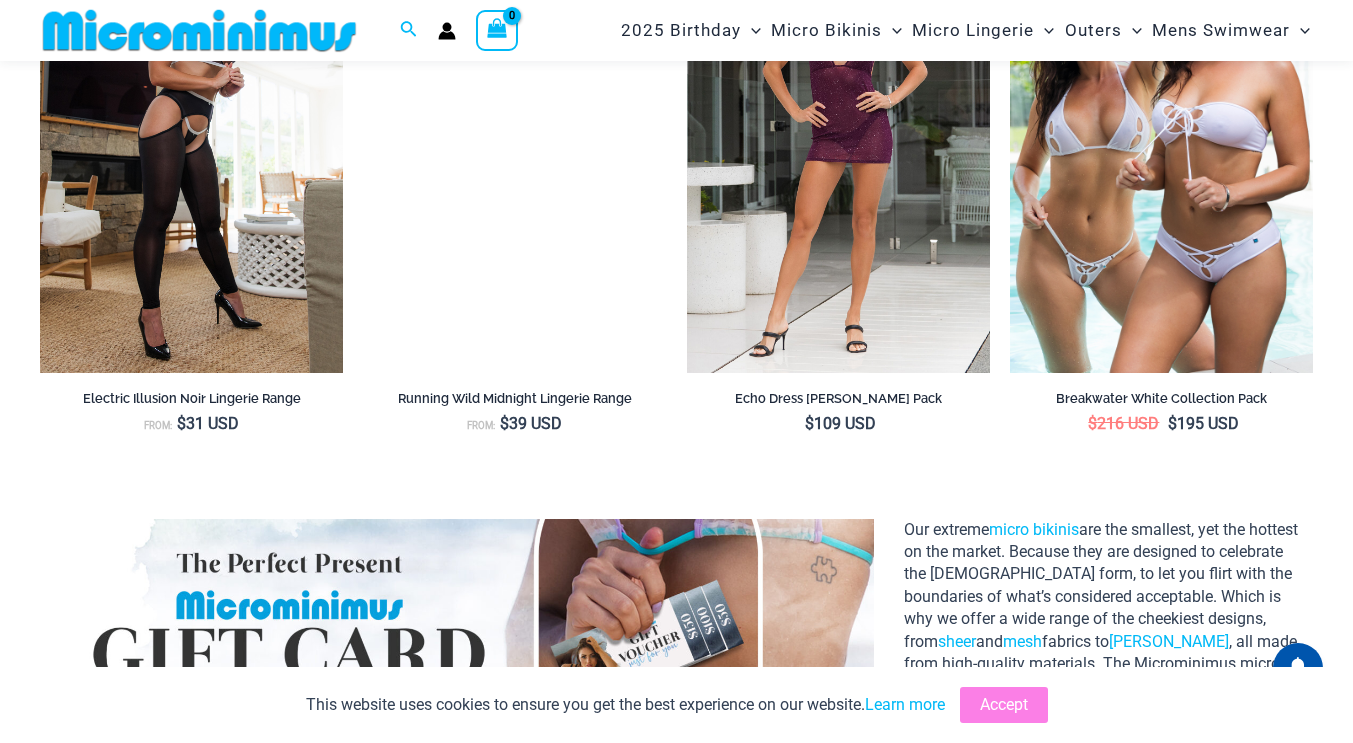 scroll, scrollTop: 1672, scrollLeft: 0, axis: vertical 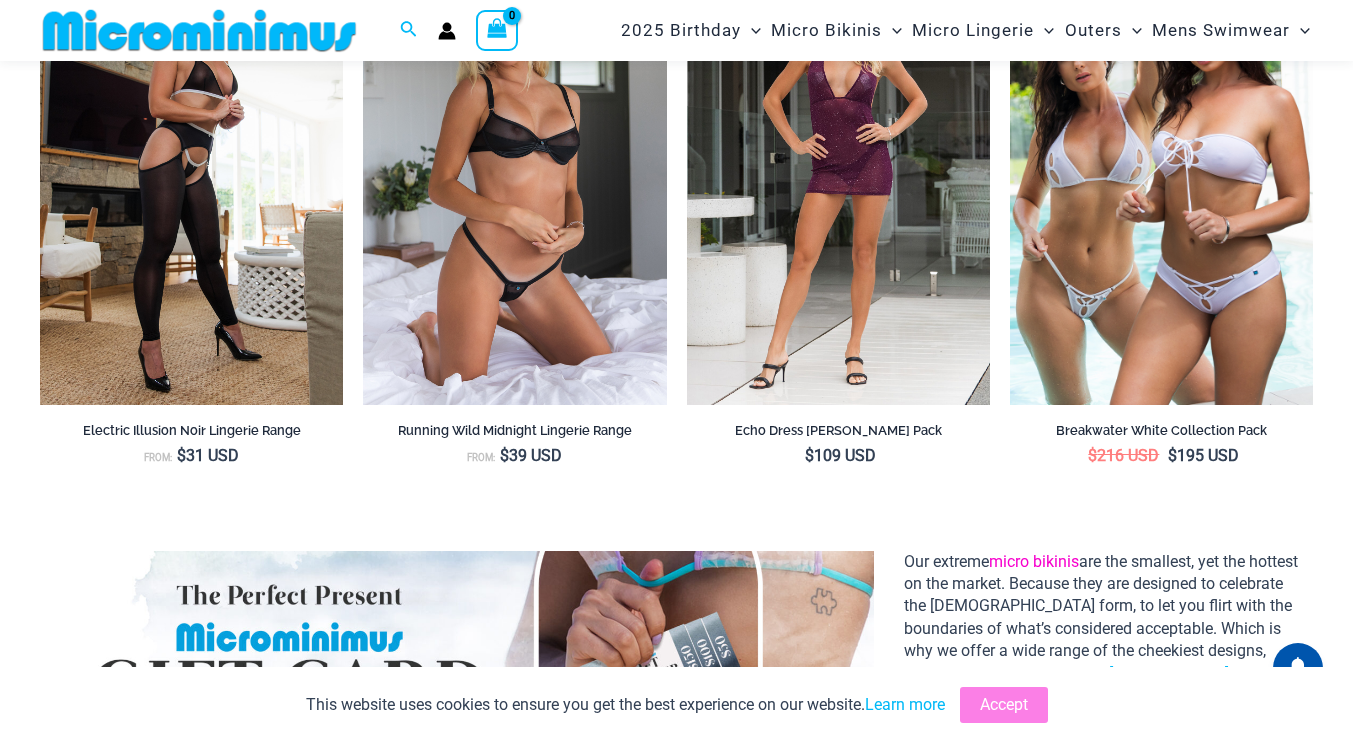 click on "micro bikinis" at bounding box center [1034, 561] 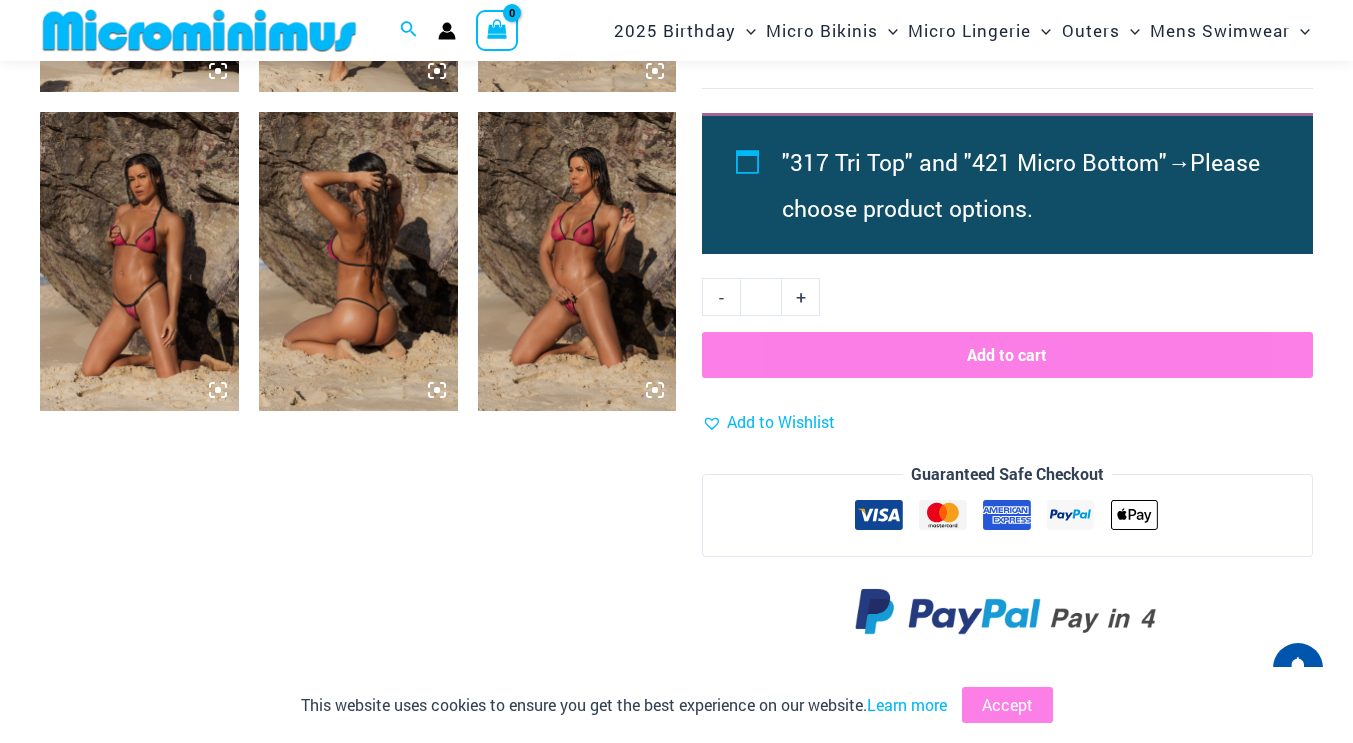 scroll, scrollTop: 884, scrollLeft: 0, axis: vertical 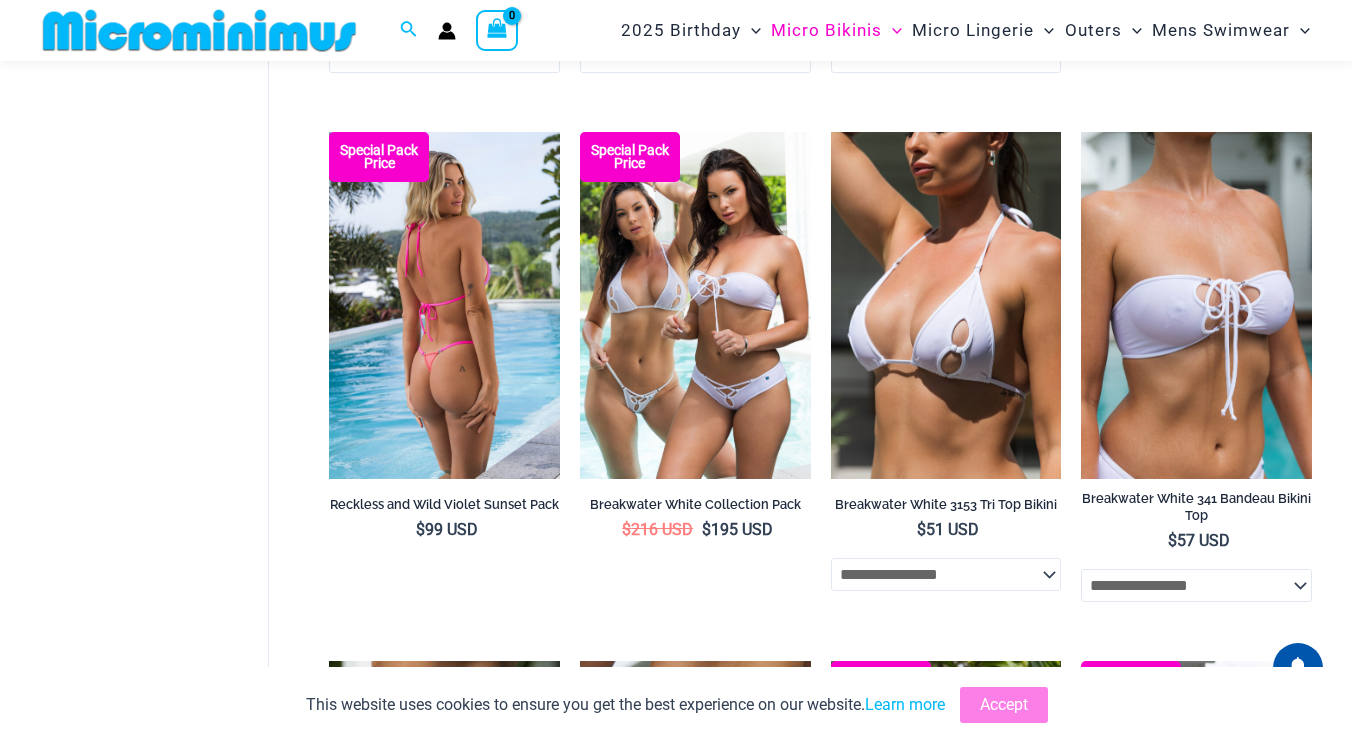 click at bounding box center (444, 305) 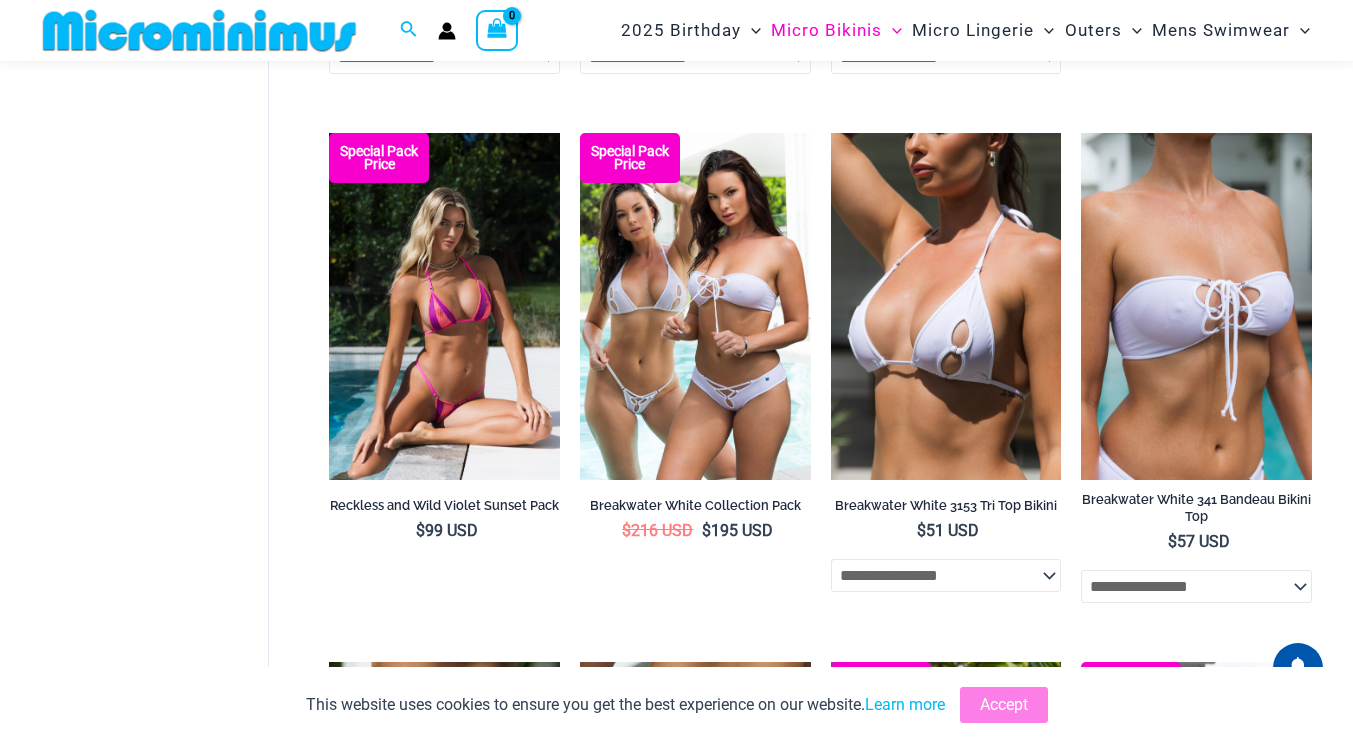click at bounding box center [946, 306] 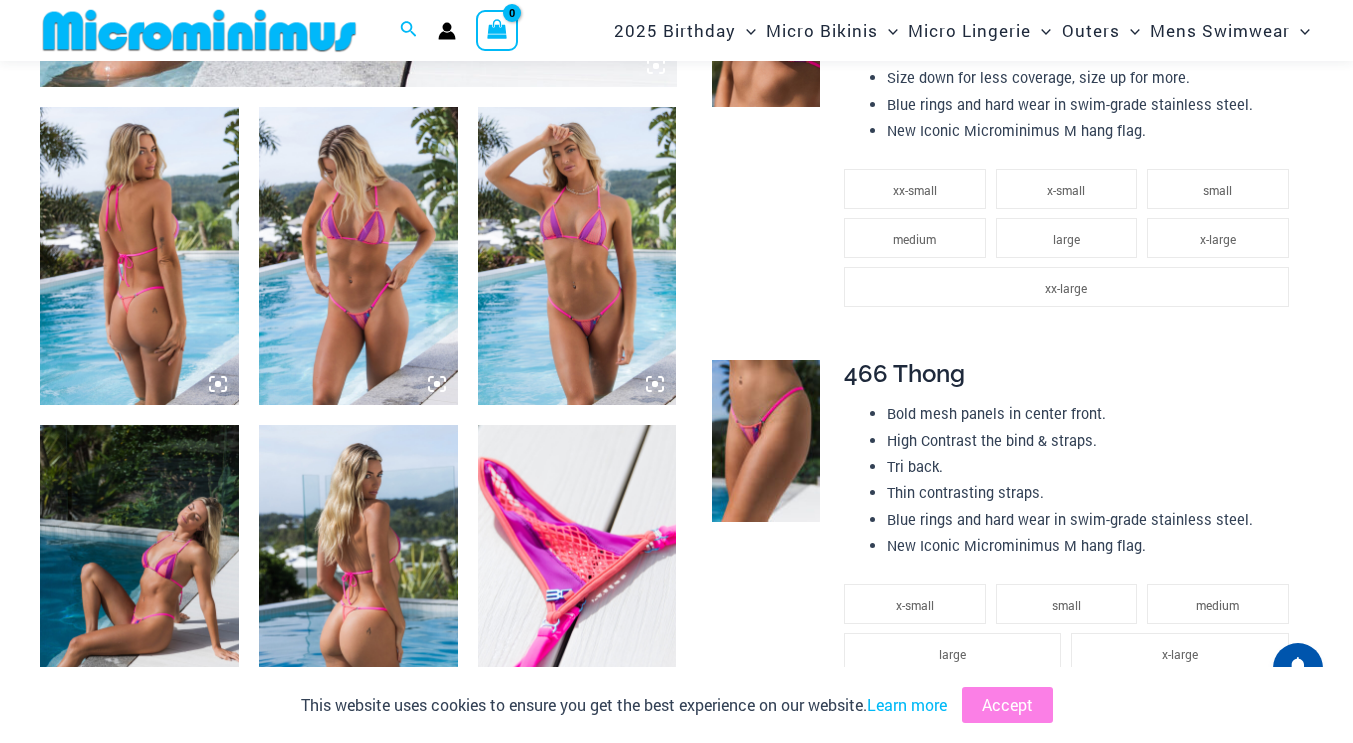 scroll, scrollTop: 886, scrollLeft: 0, axis: vertical 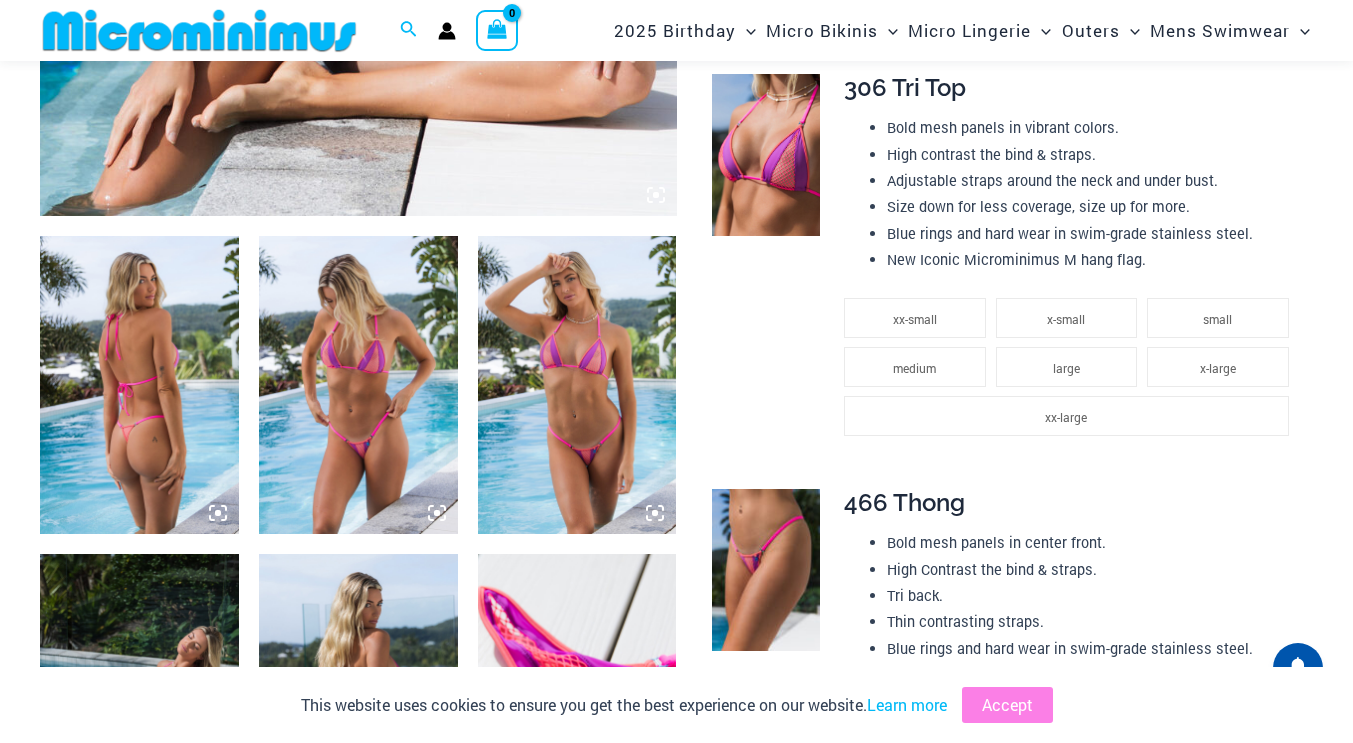 click at bounding box center [139, 385] 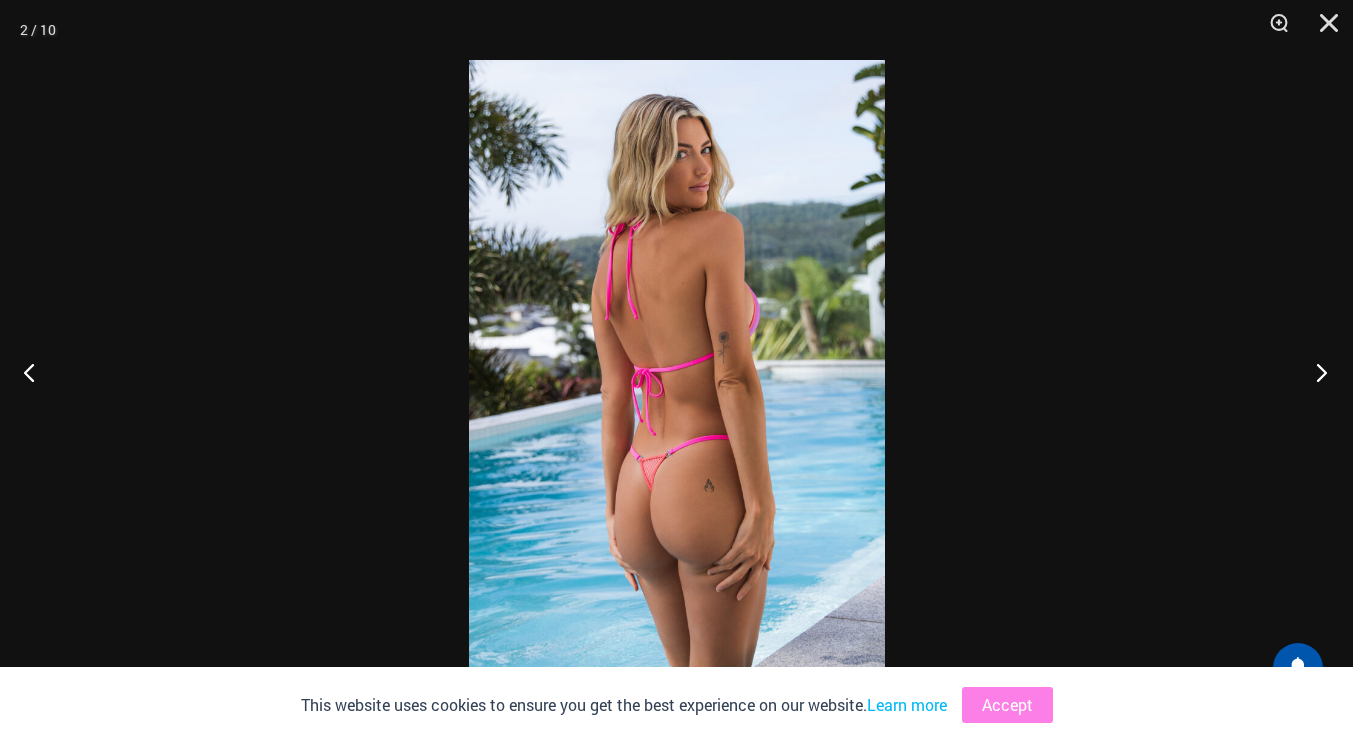 click at bounding box center [1315, 372] 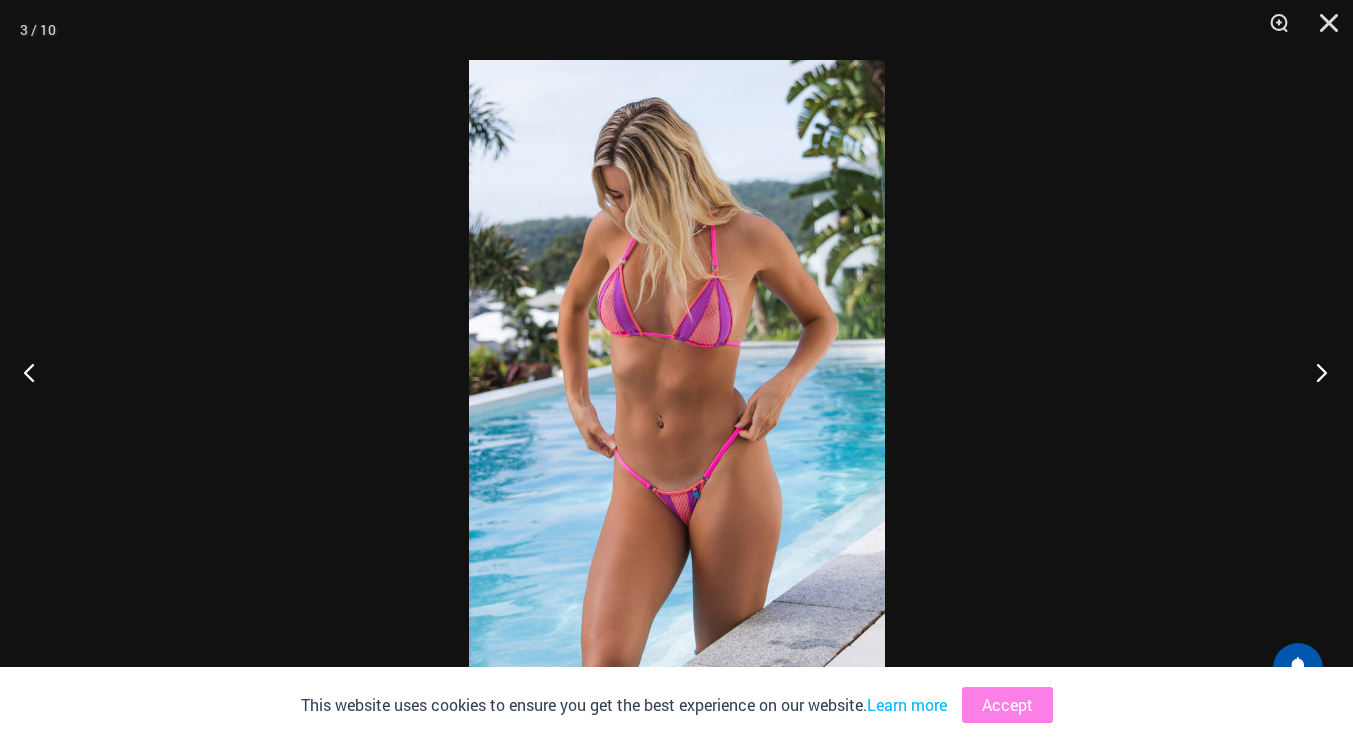 click at bounding box center (1315, 372) 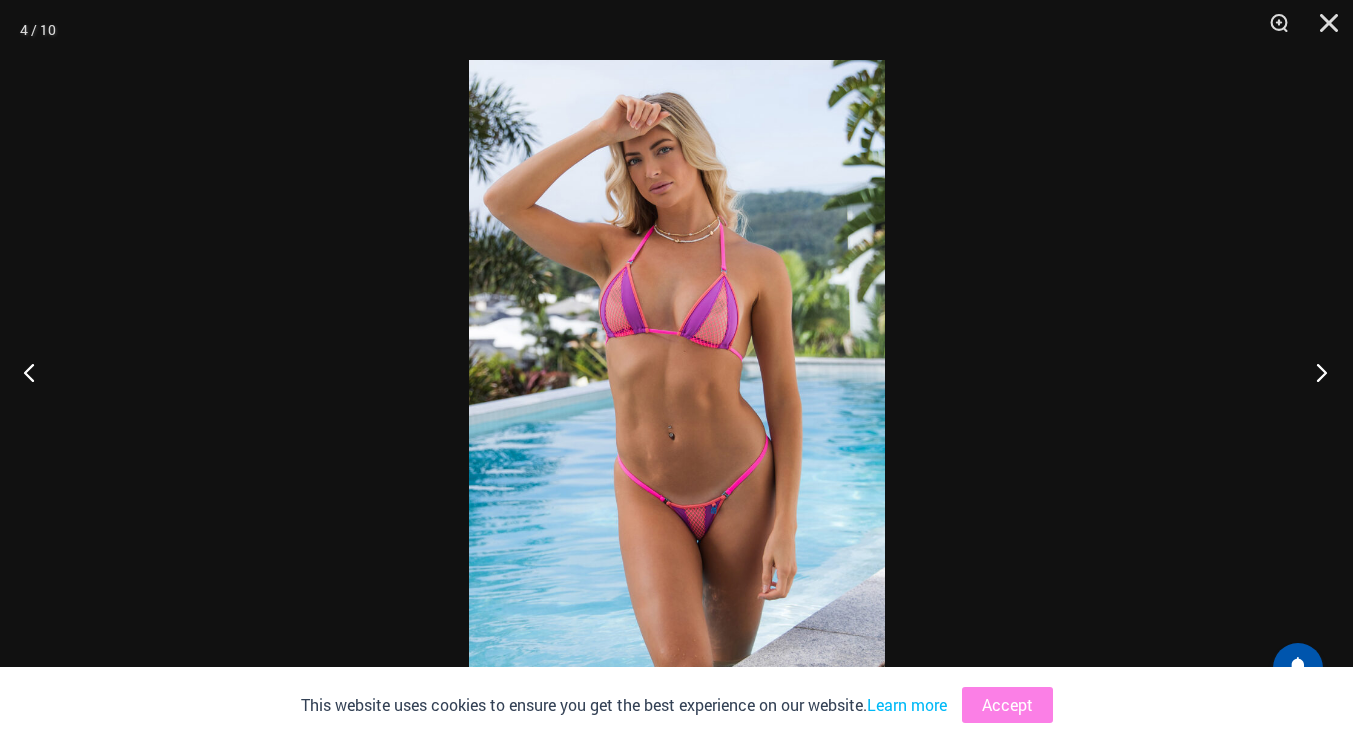 click at bounding box center (1315, 372) 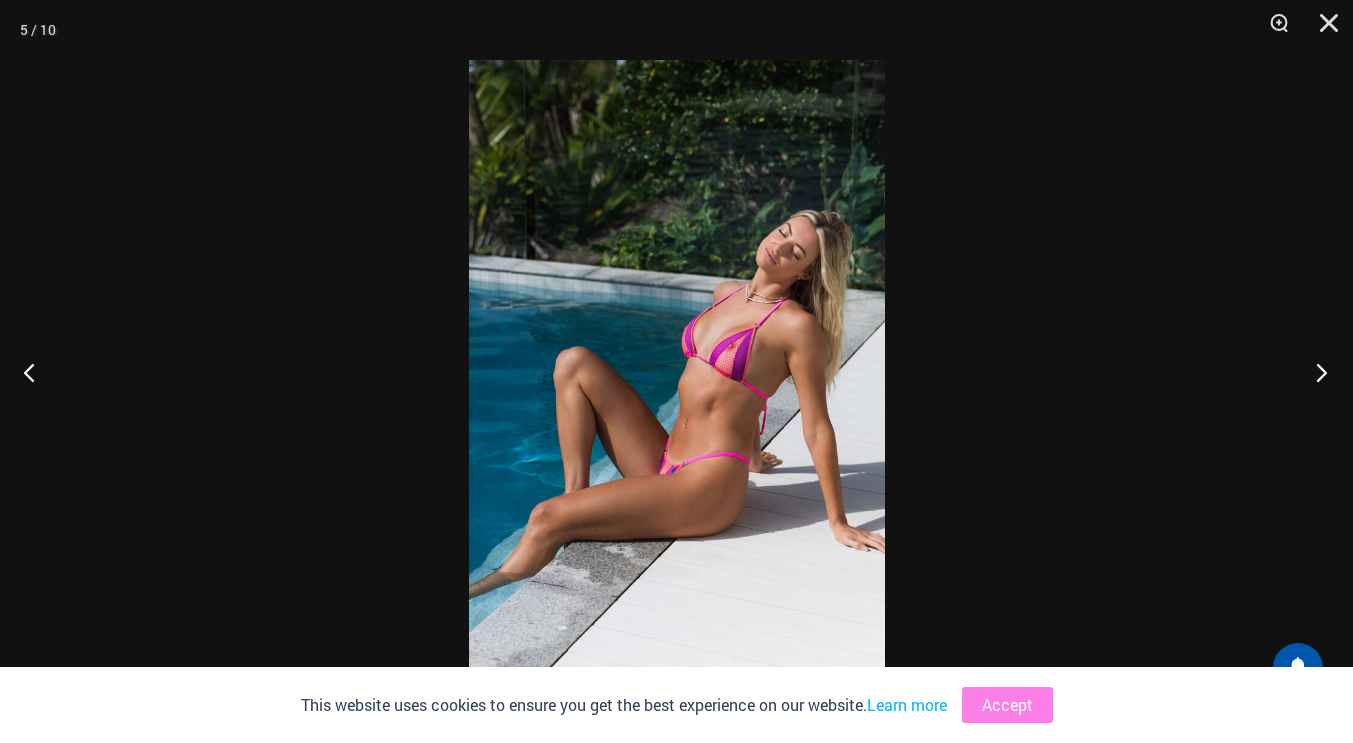 click at bounding box center [1315, 372] 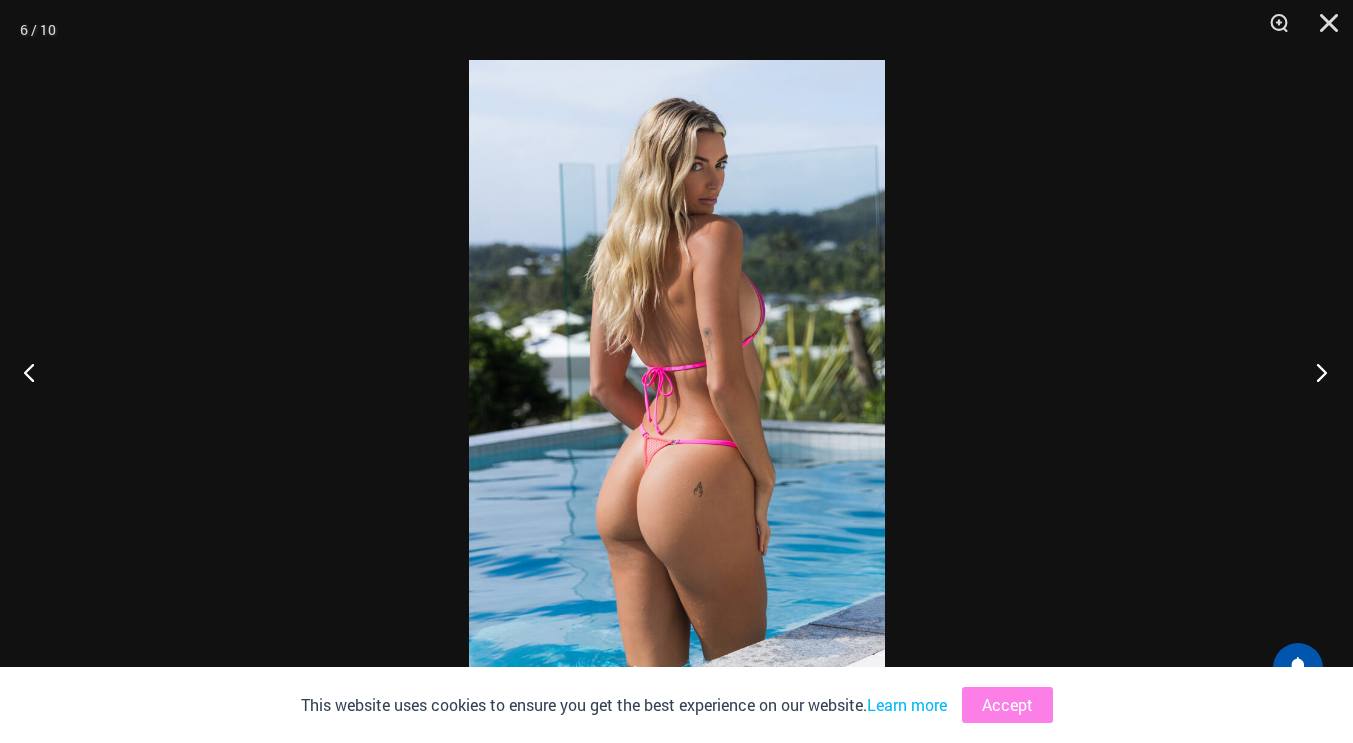 click at bounding box center (1315, 372) 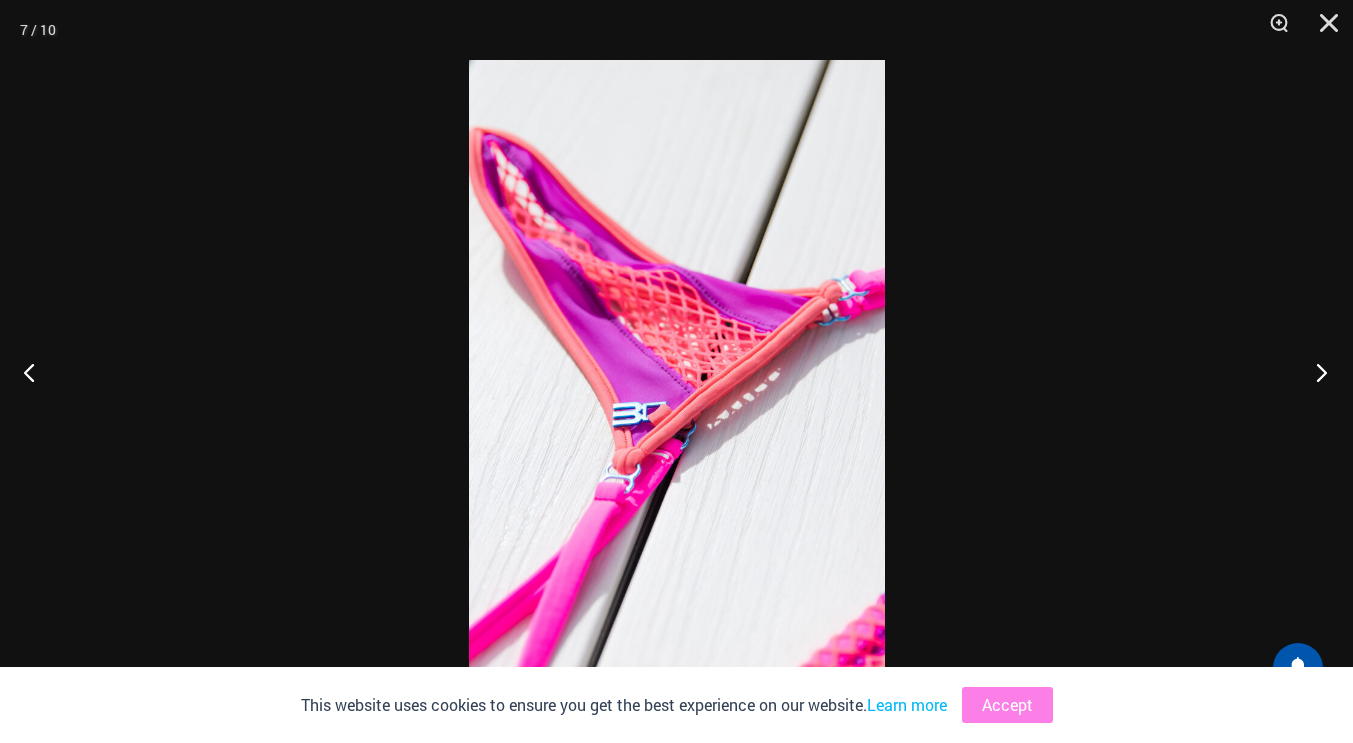 click at bounding box center (1315, 372) 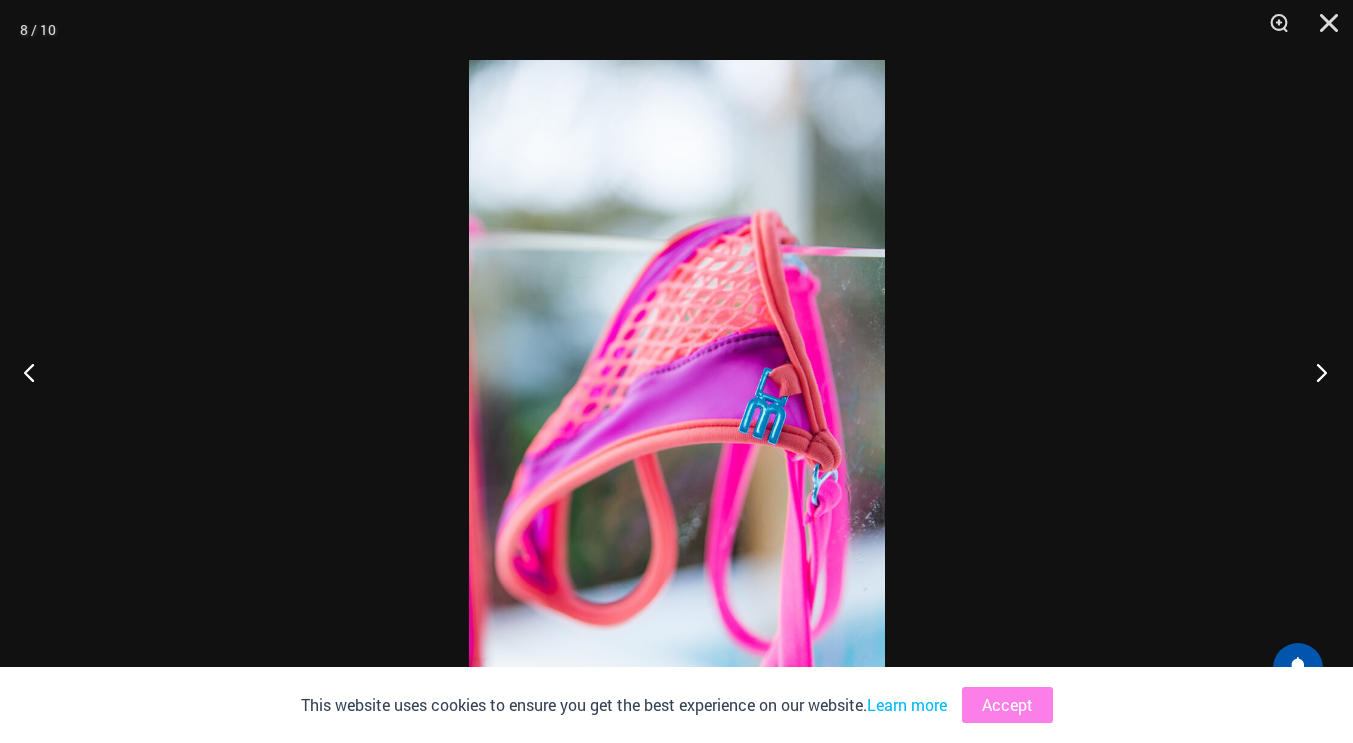 click at bounding box center (1315, 372) 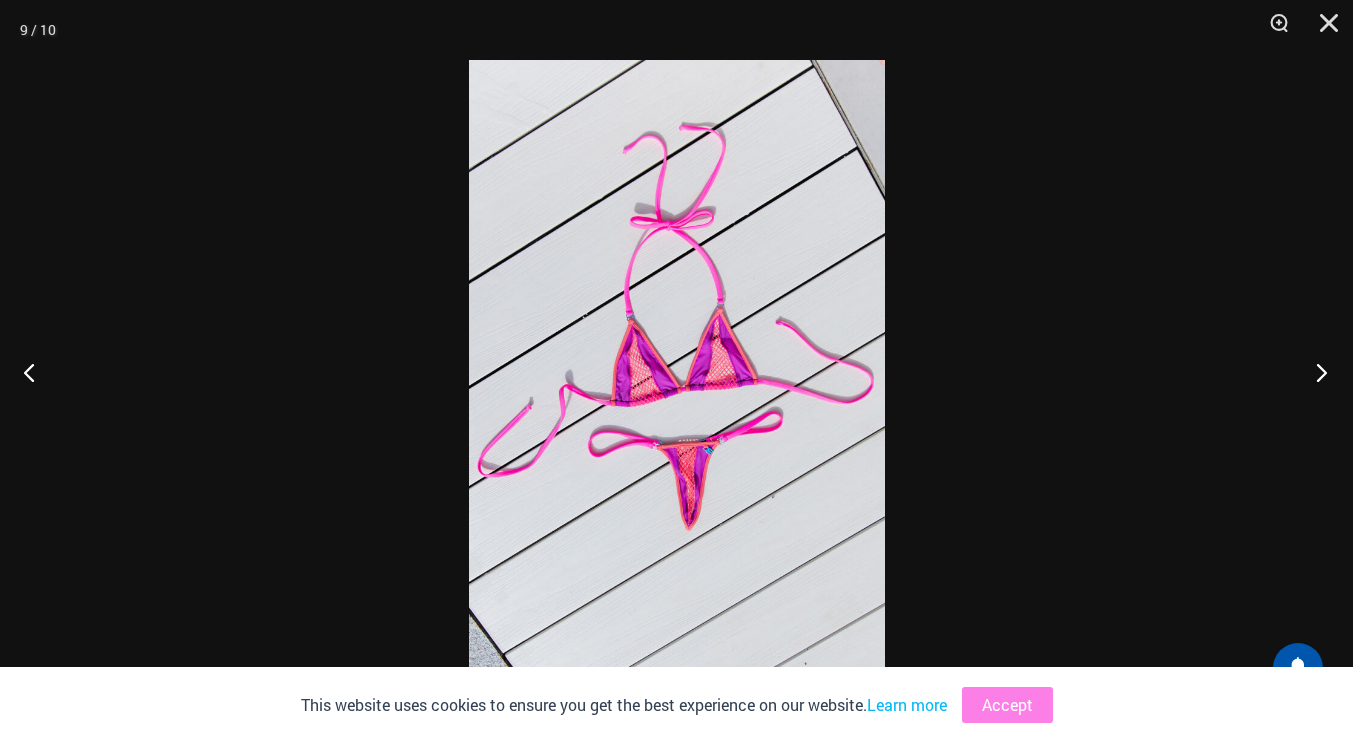 click at bounding box center [1315, 372] 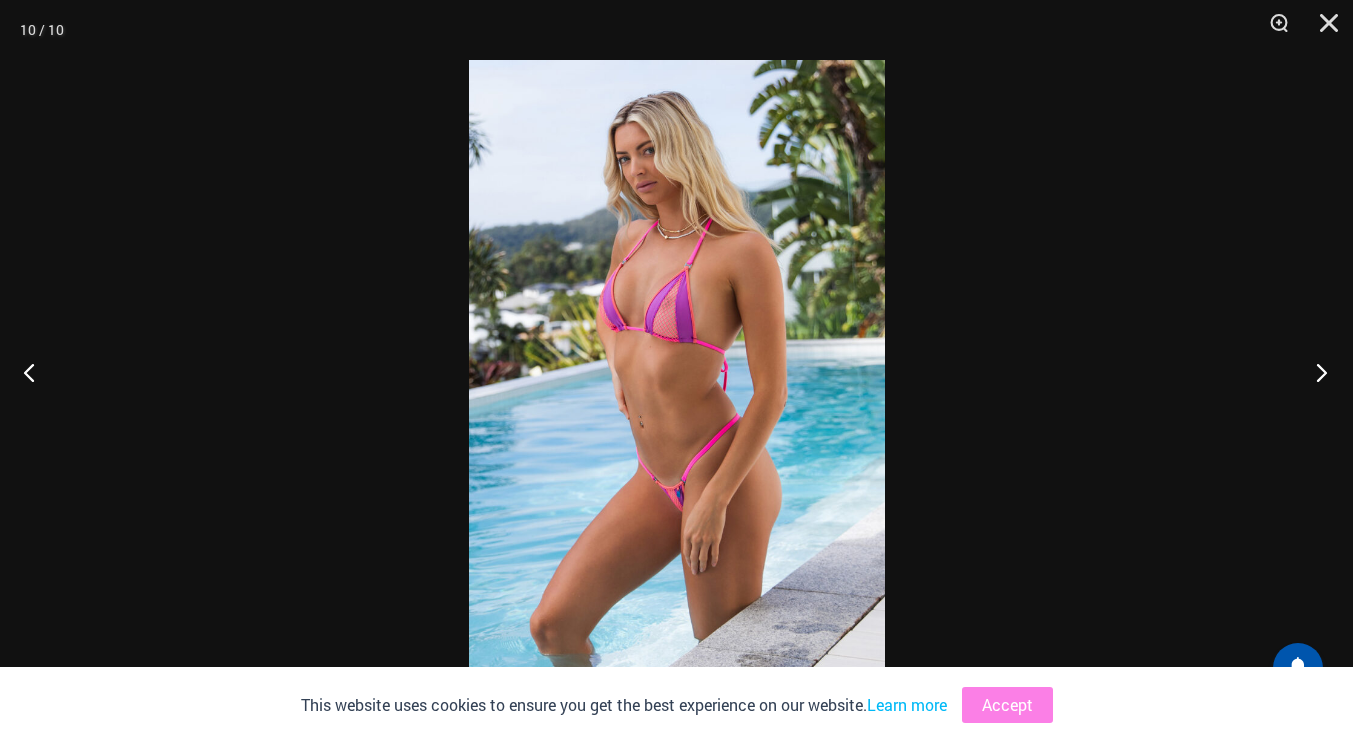 click at bounding box center [1315, 372] 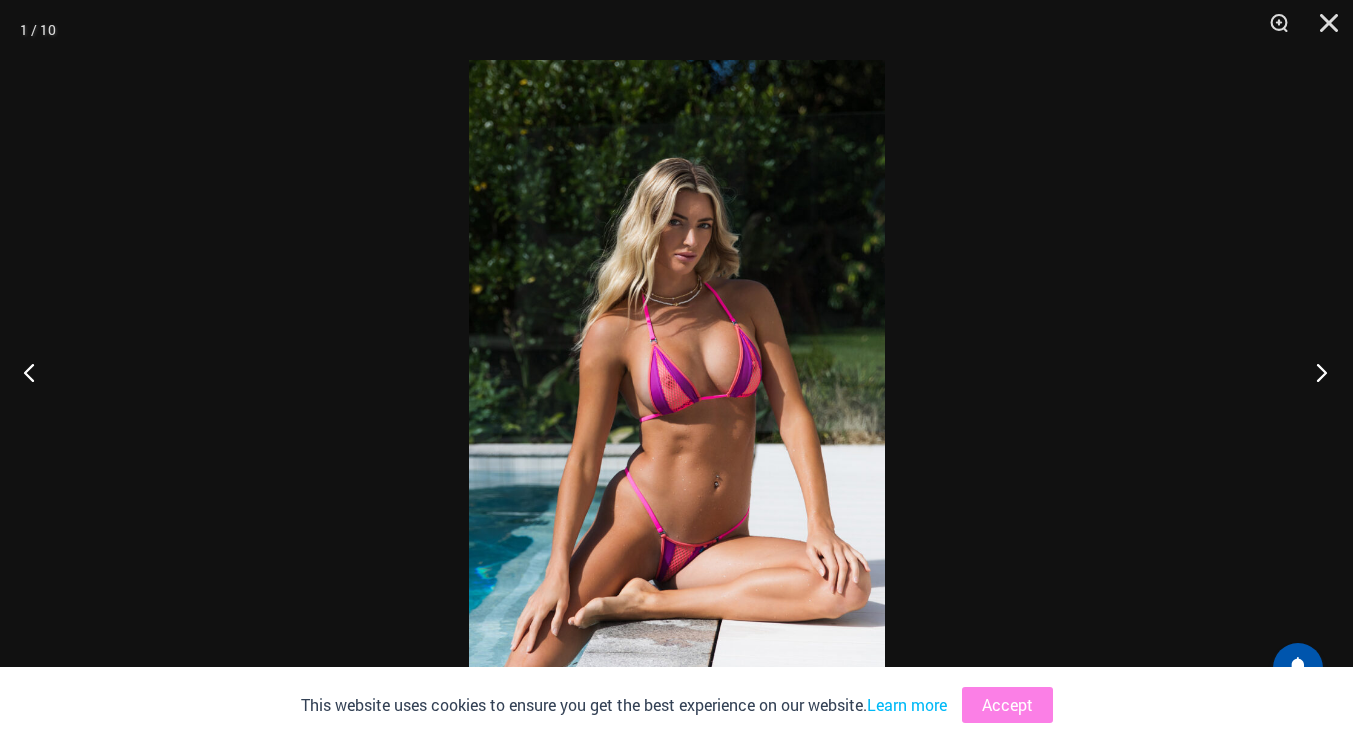 click at bounding box center [1315, 372] 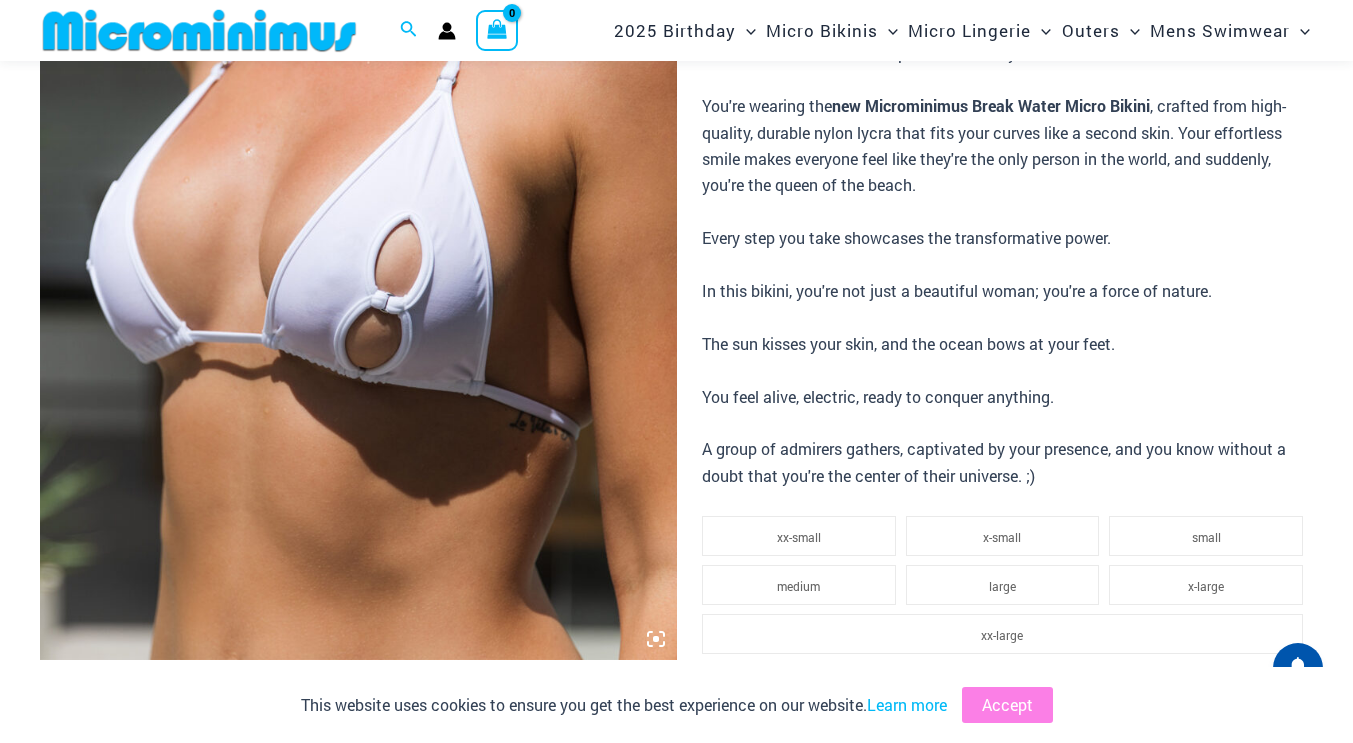 scroll, scrollTop: 473, scrollLeft: 0, axis: vertical 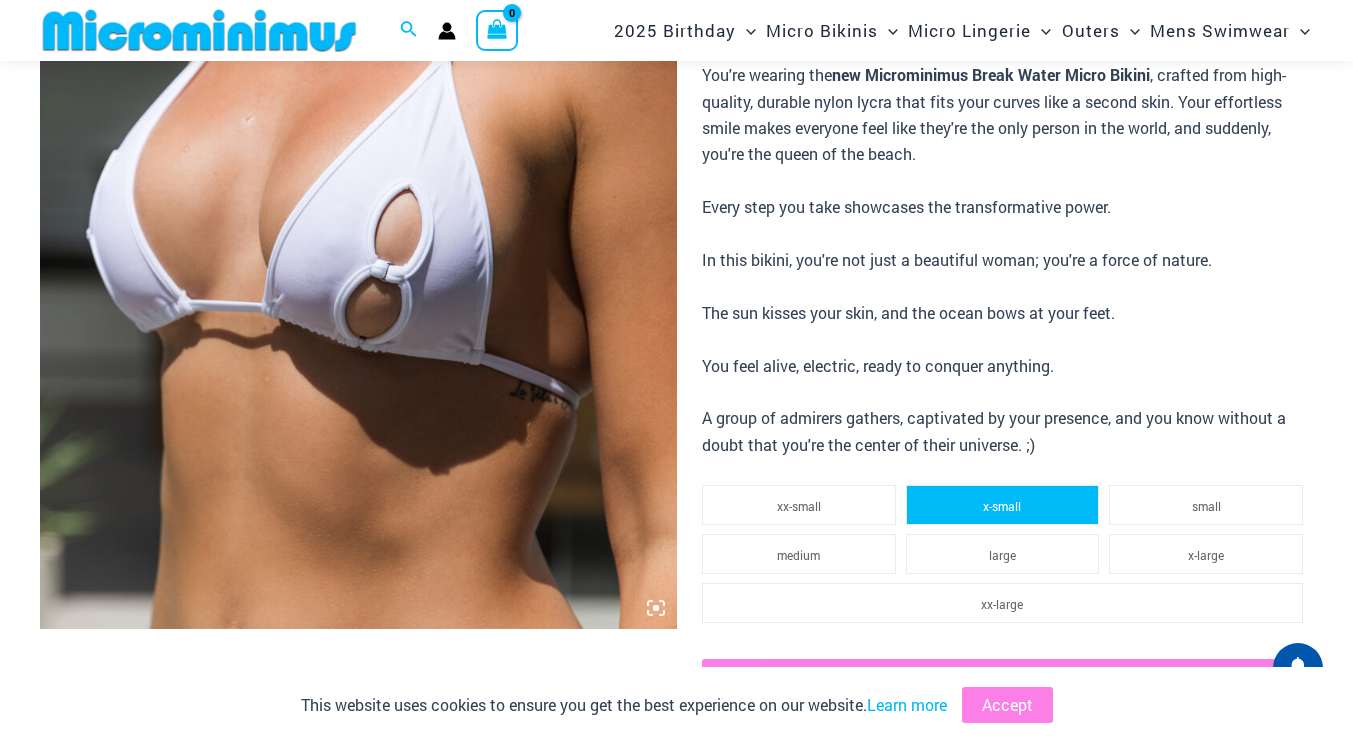 click on "x-small" 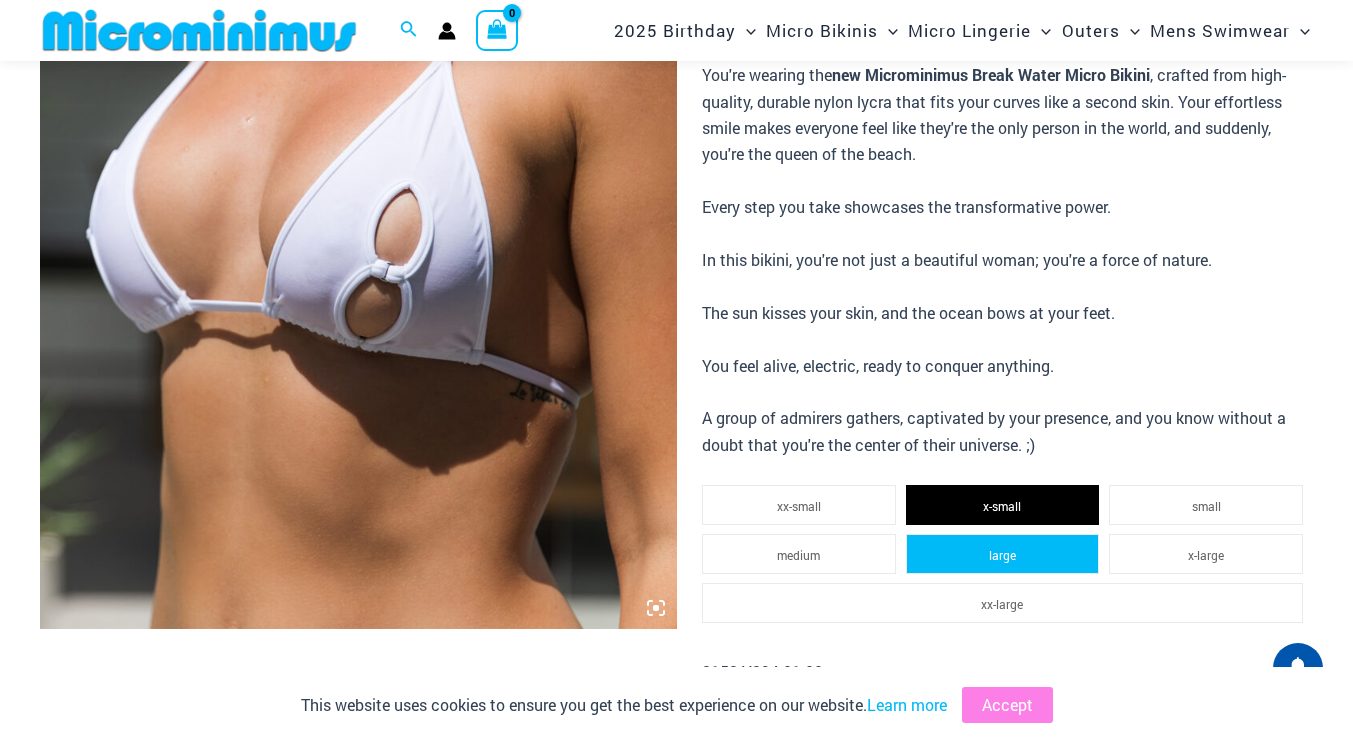 click on "large" 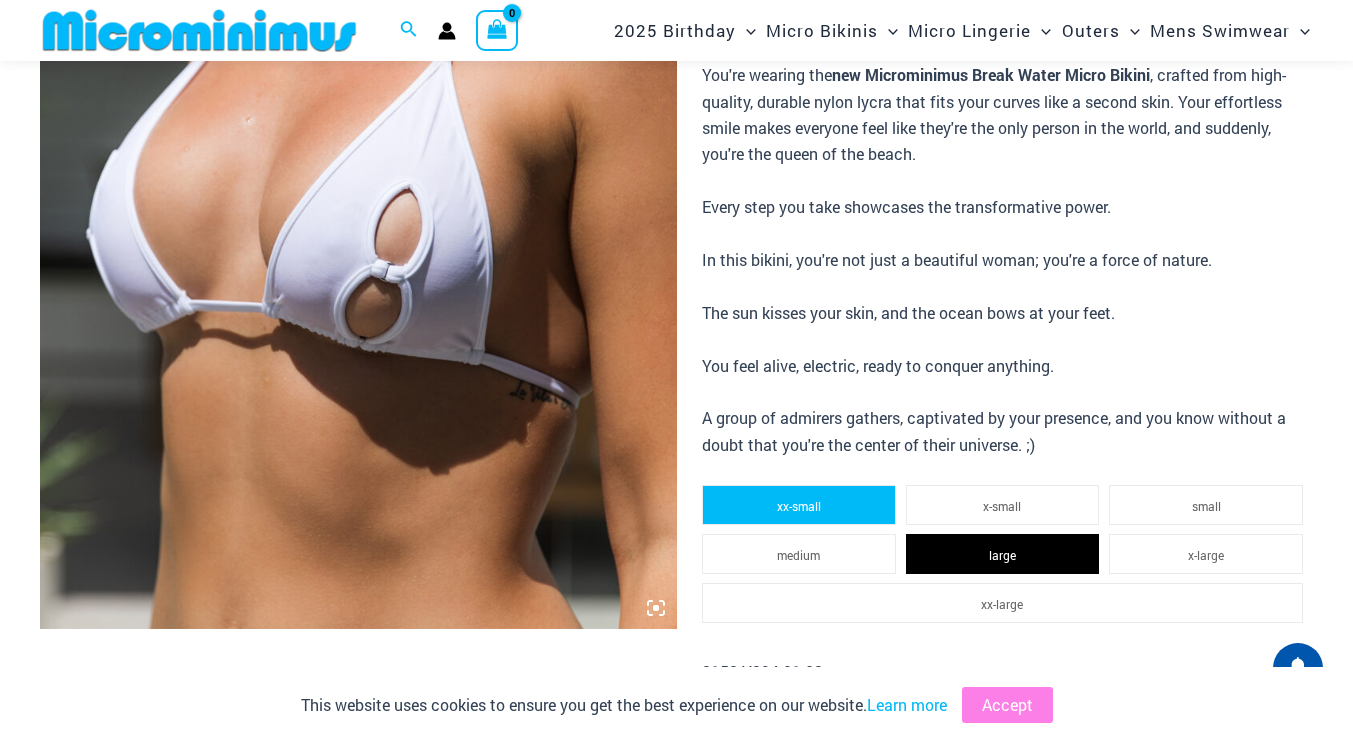 click on "xx-small" 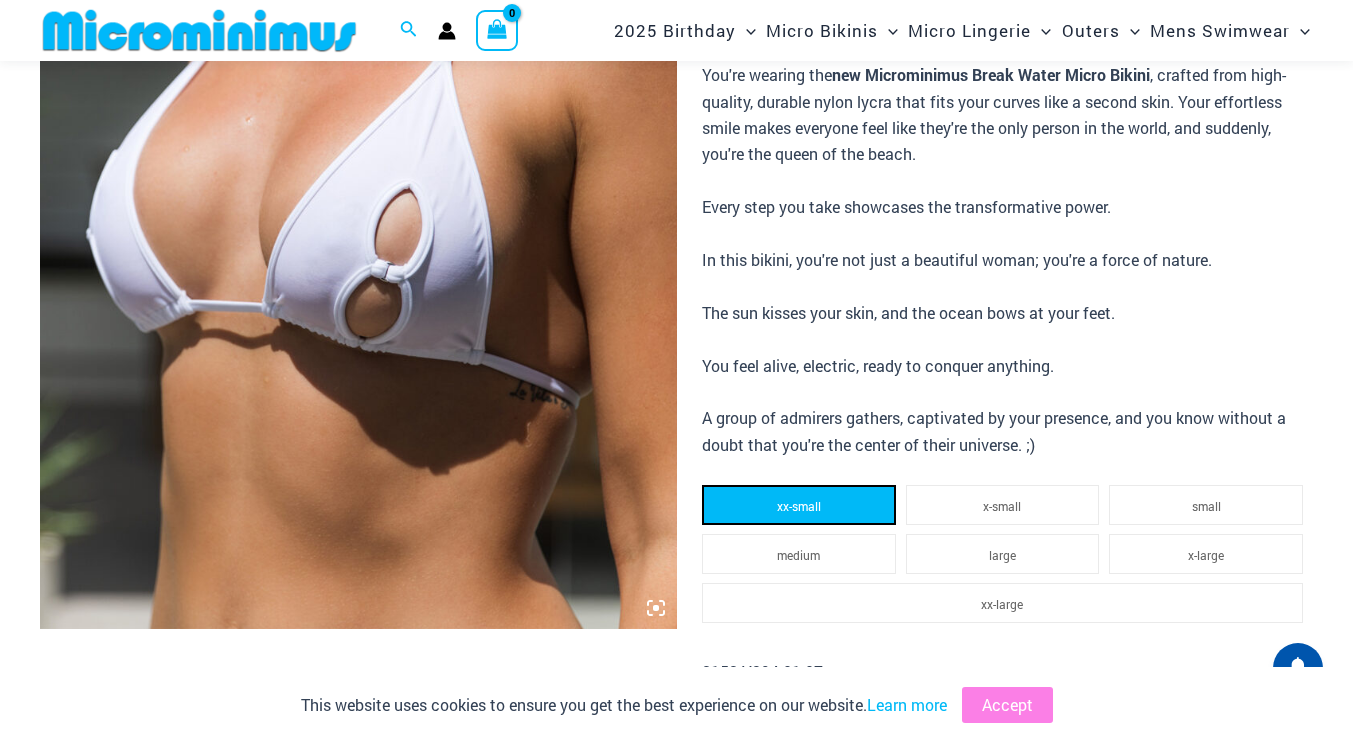 click on "xx-small" 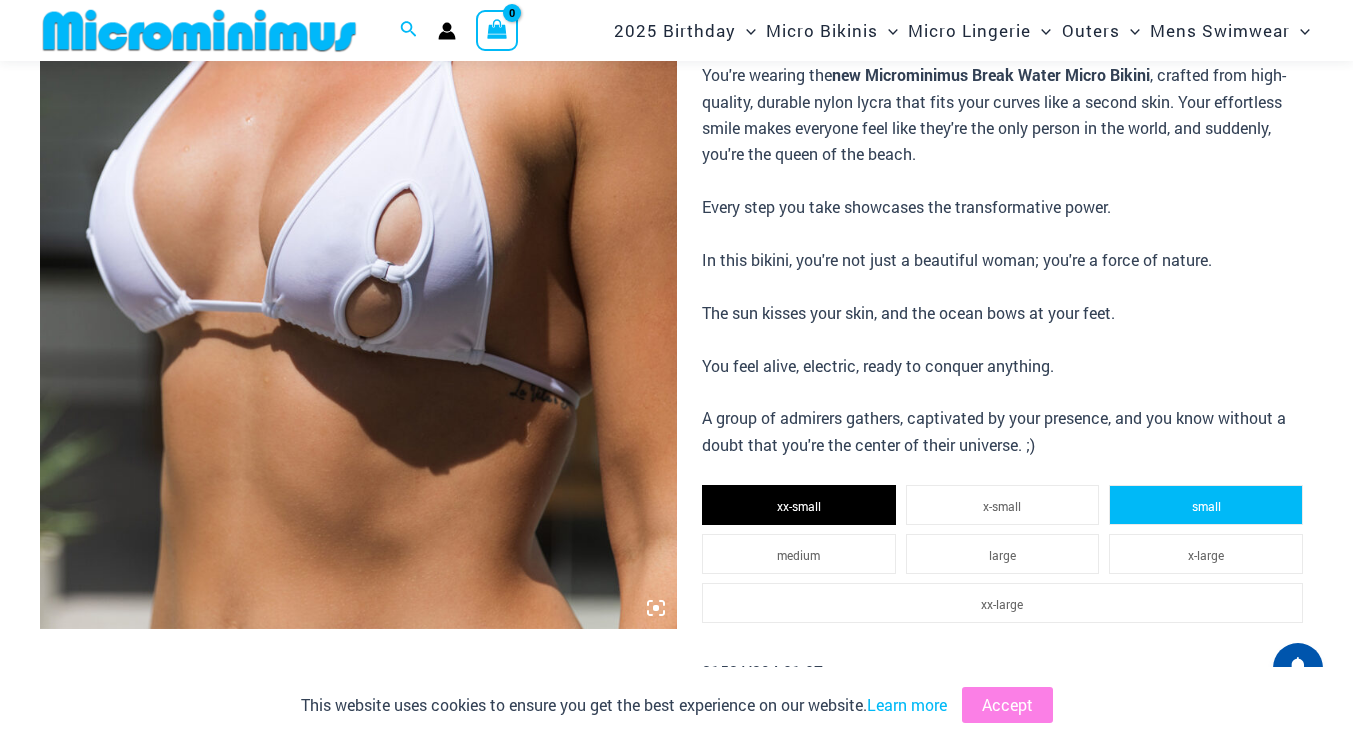 click on "small" 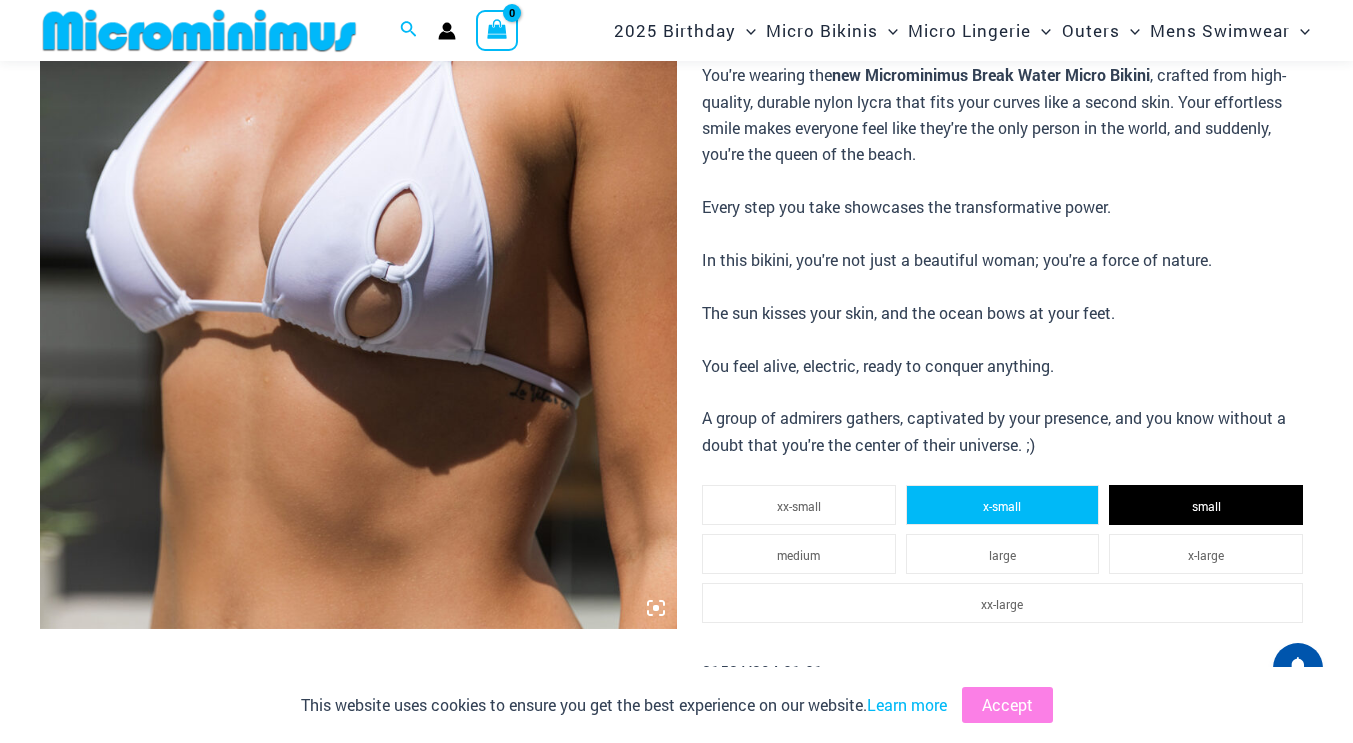 click on "x-small" 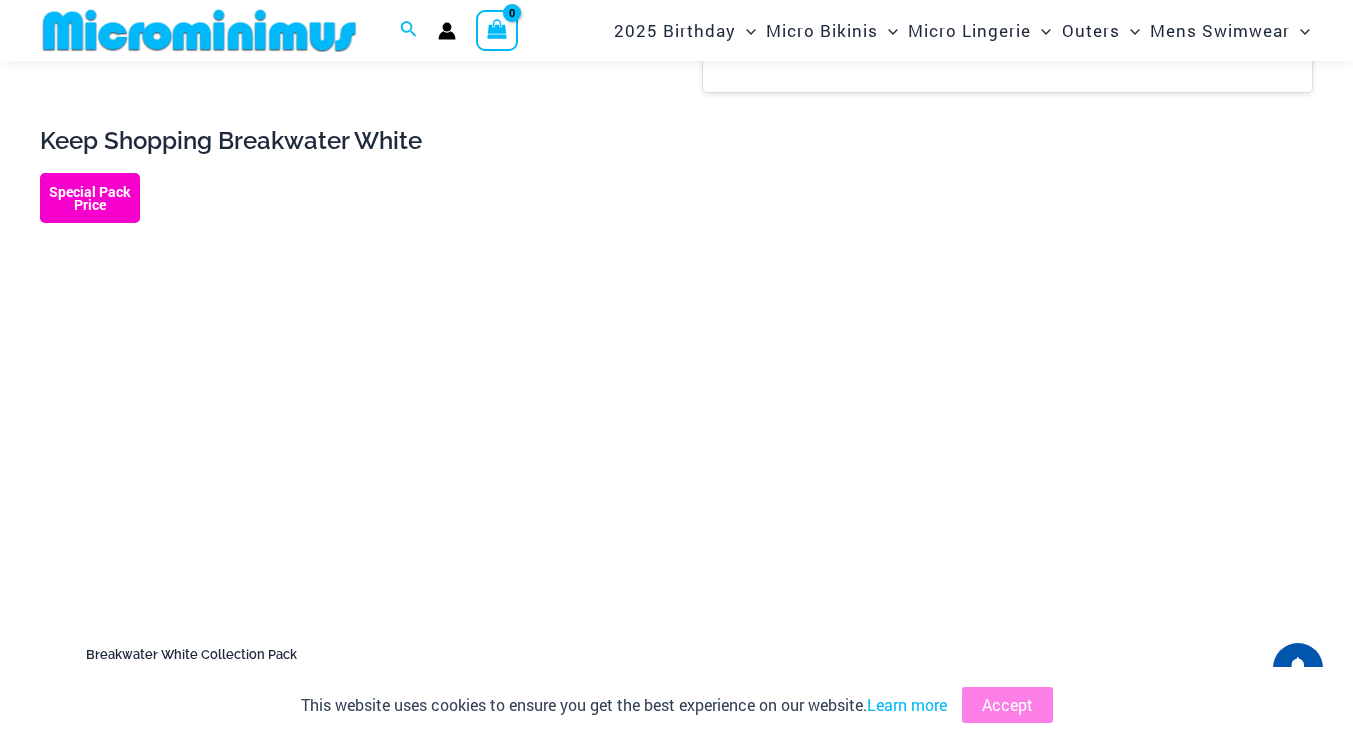 scroll, scrollTop: 1973, scrollLeft: 0, axis: vertical 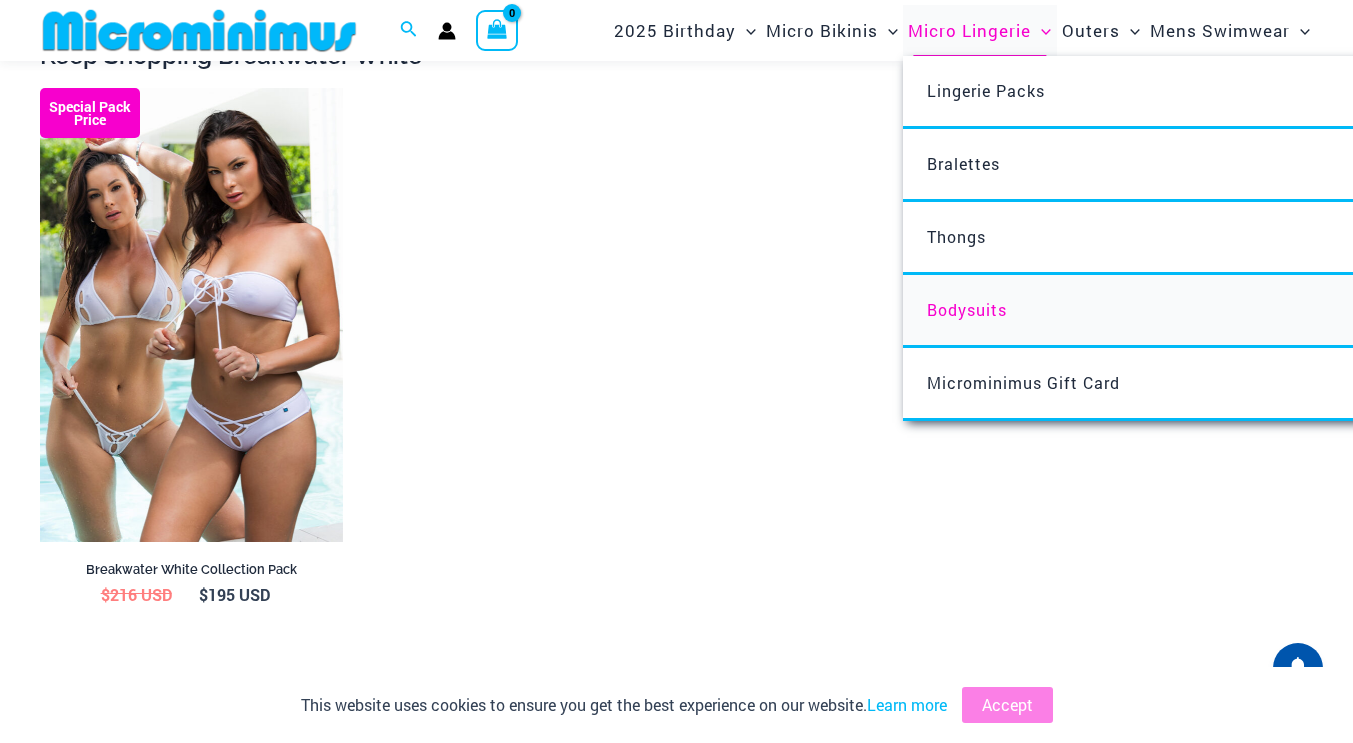 click on "Bodysuits" at bounding box center [967, 309] 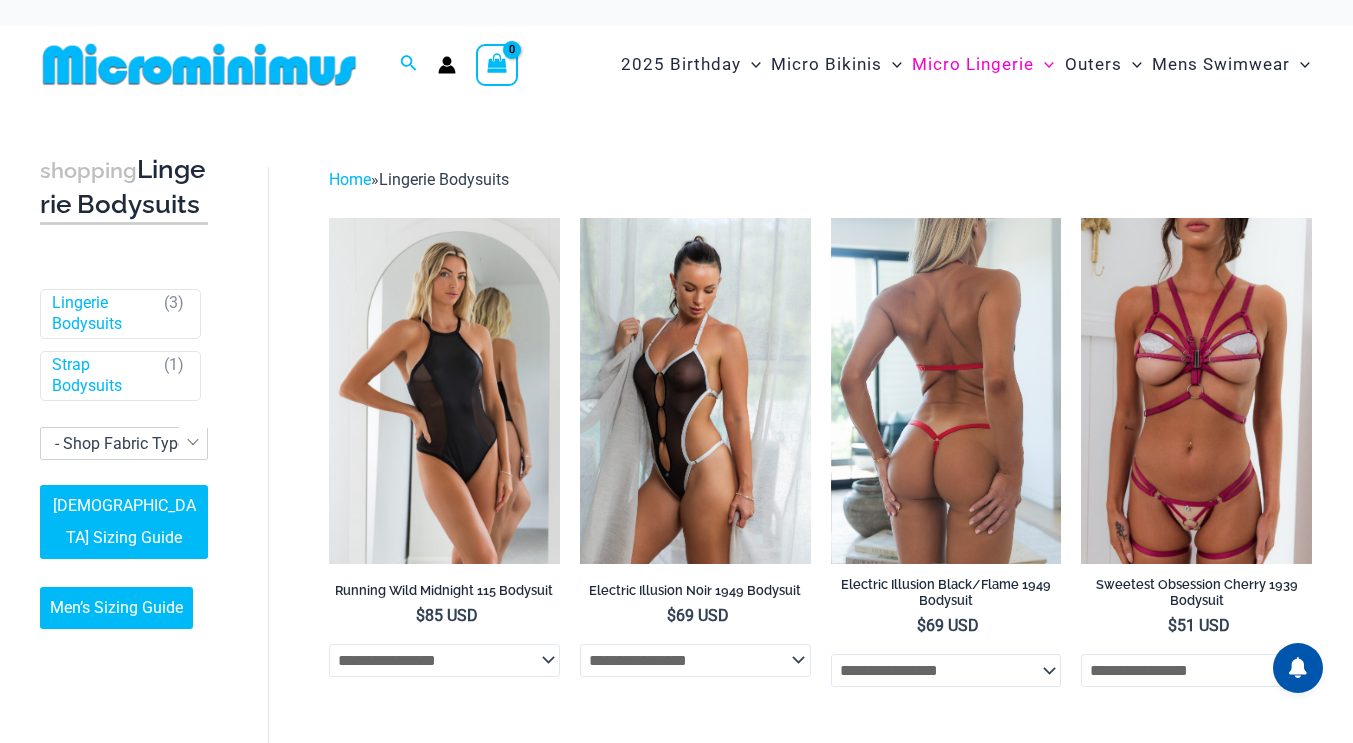 scroll, scrollTop: 0, scrollLeft: 0, axis: both 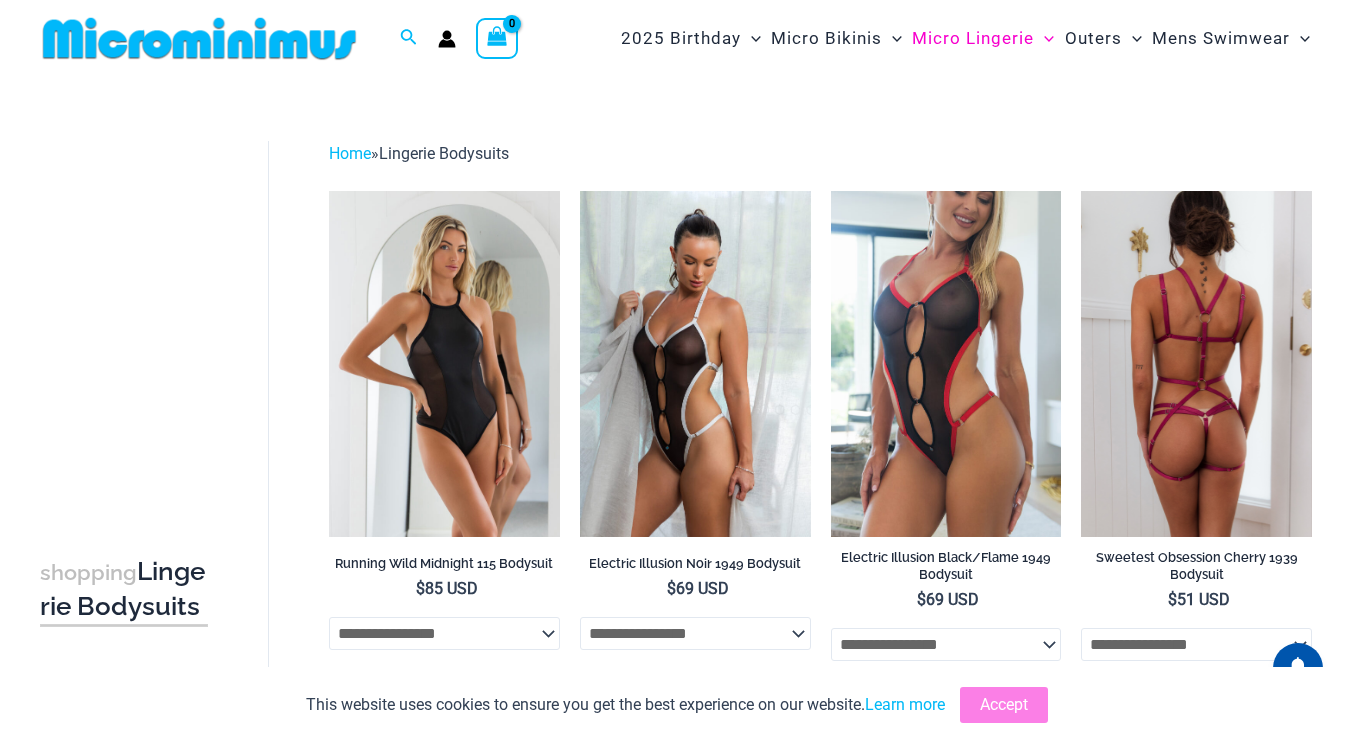 click at bounding box center [1196, 364] 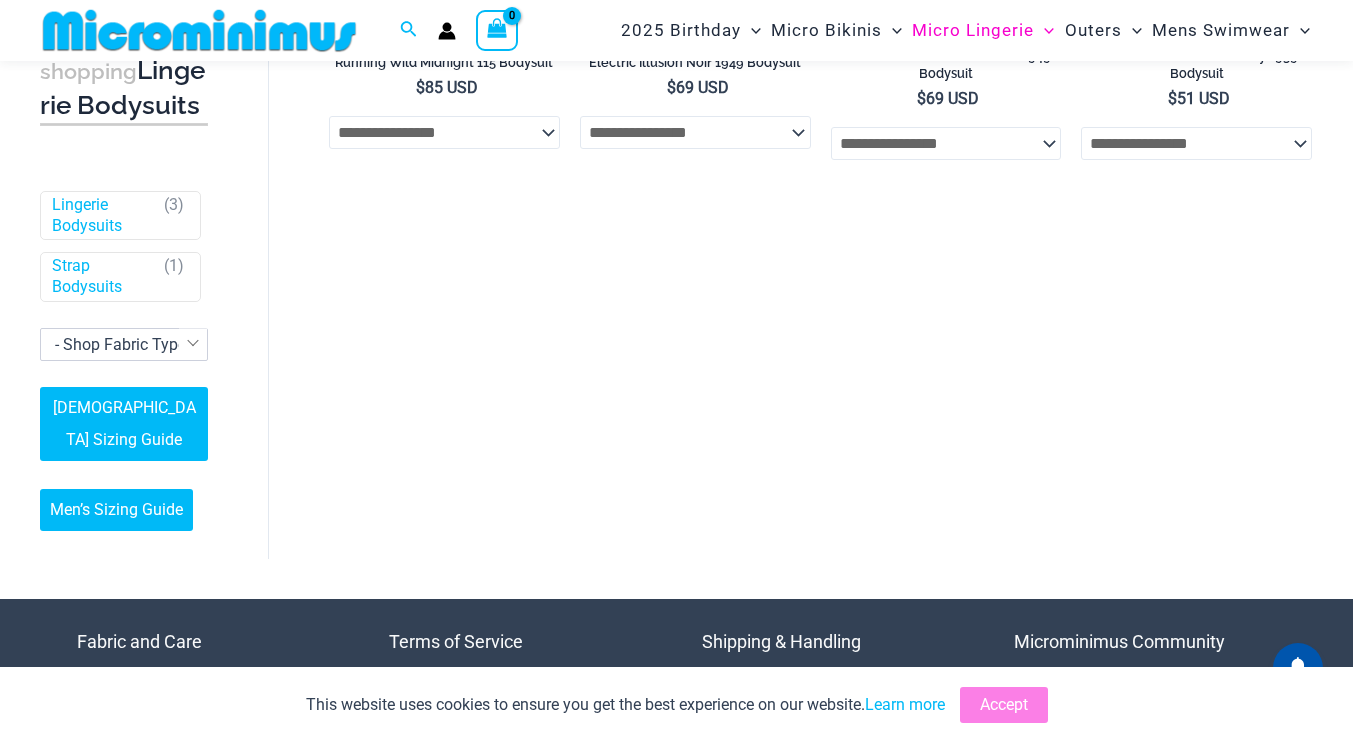 scroll, scrollTop: 488, scrollLeft: 0, axis: vertical 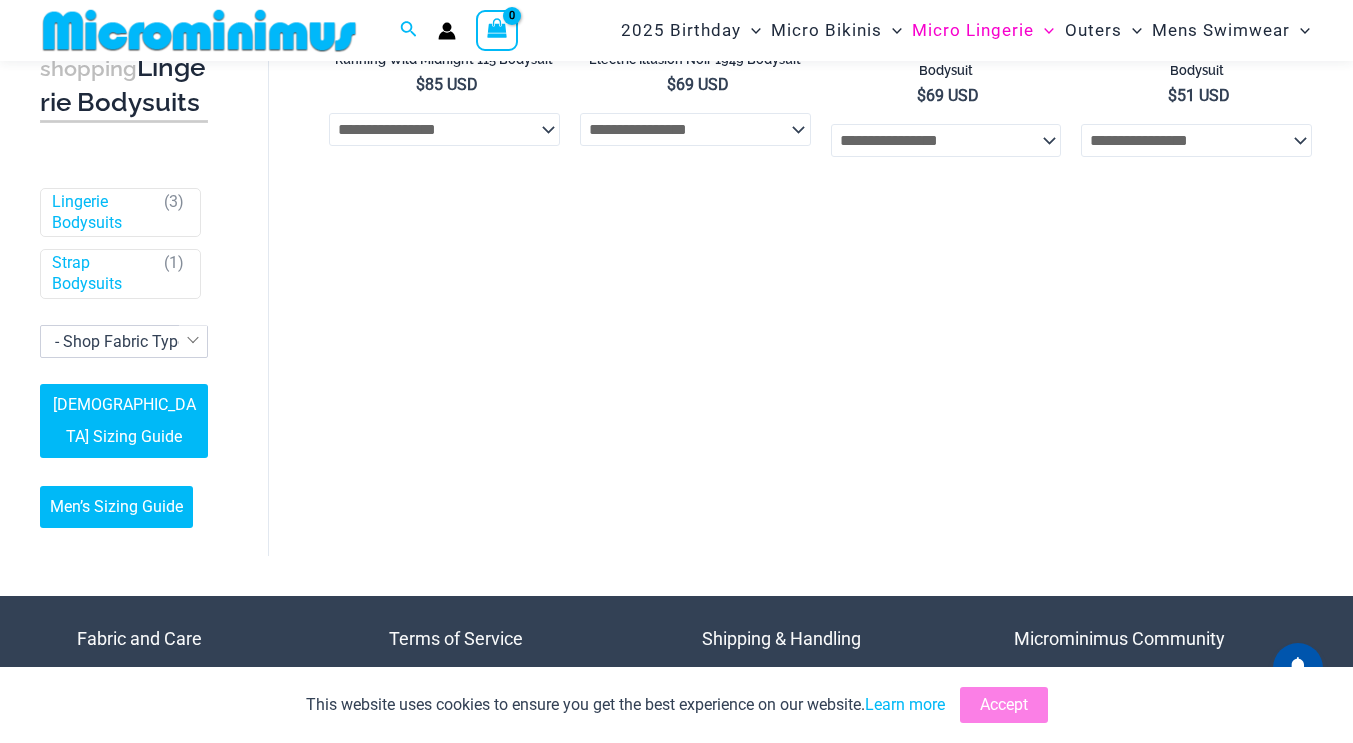 click on "**********" 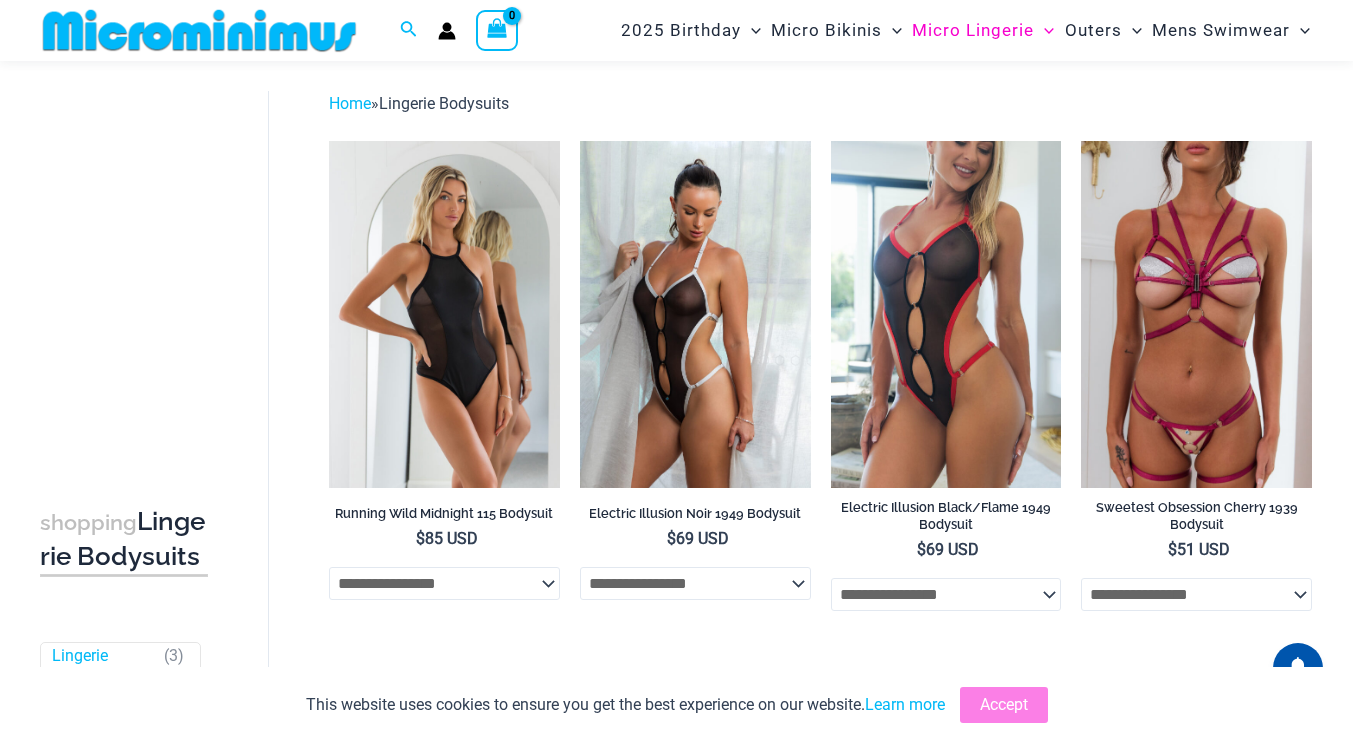scroll, scrollTop: 0, scrollLeft: 0, axis: both 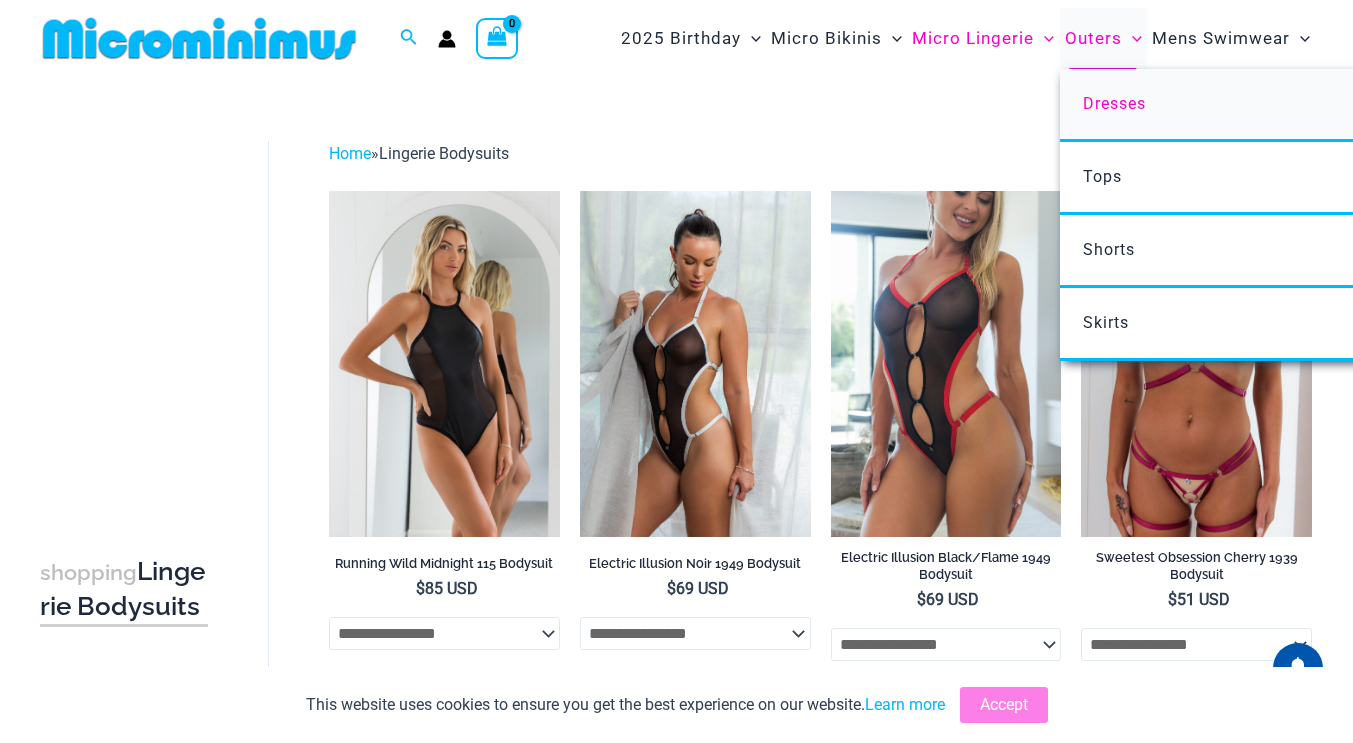 click on "Dresses" at bounding box center [1114, 103] 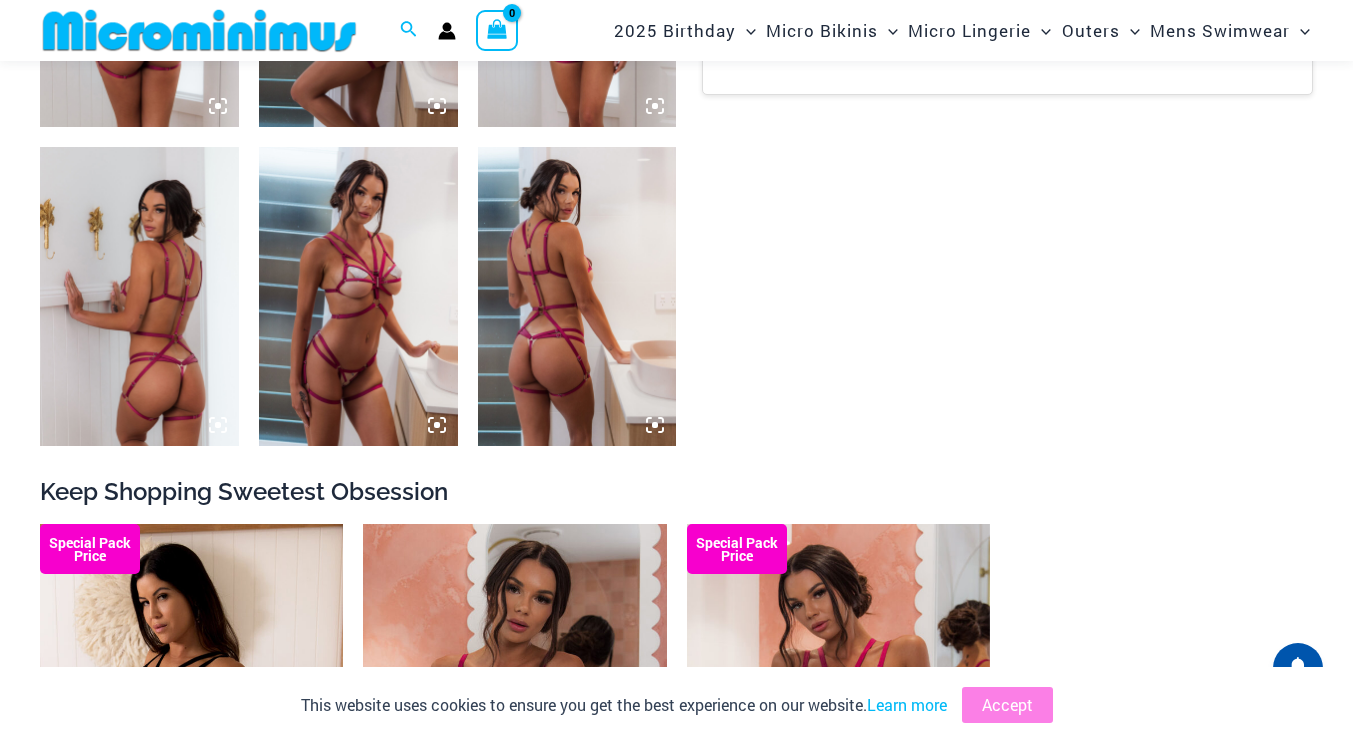 scroll, scrollTop: 1585, scrollLeft: 0, axis: vertical 